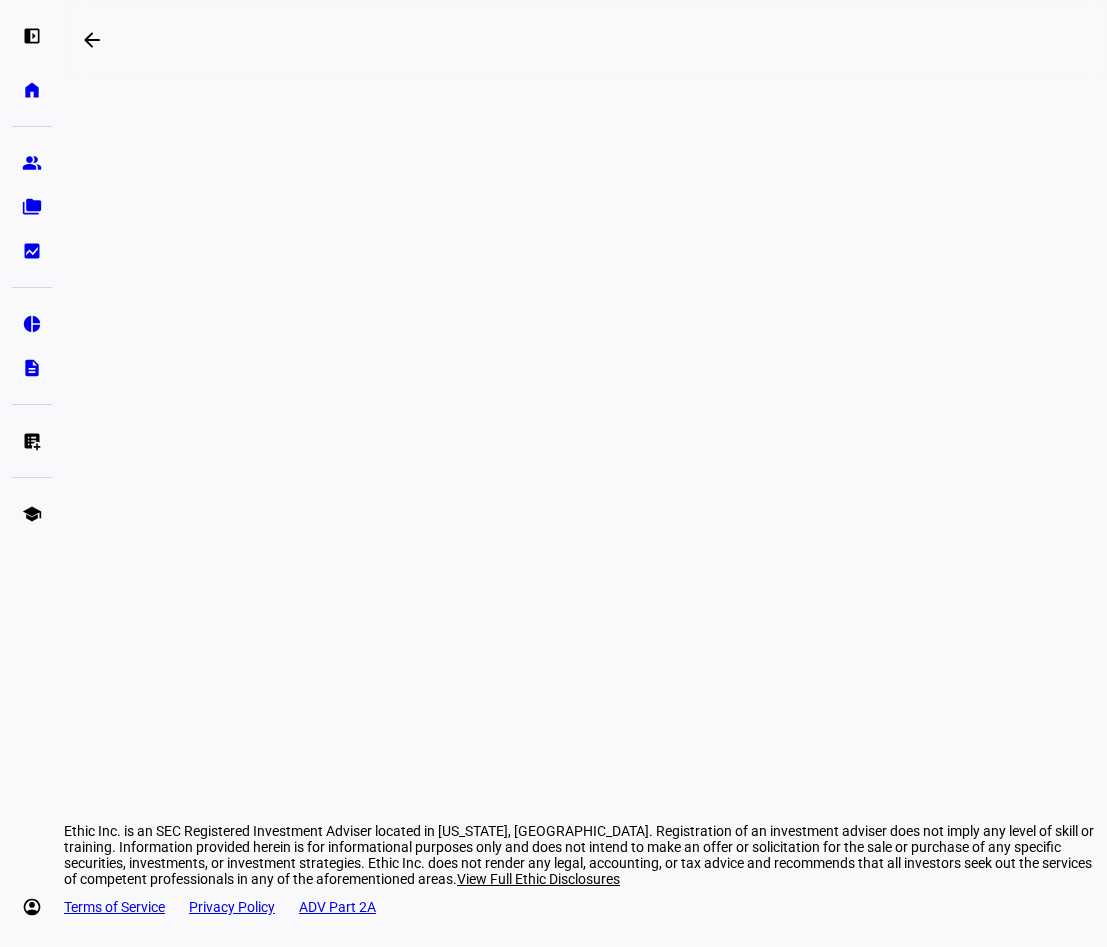scroll, scrollTop: 0, scrollLeft: 0, axis: both 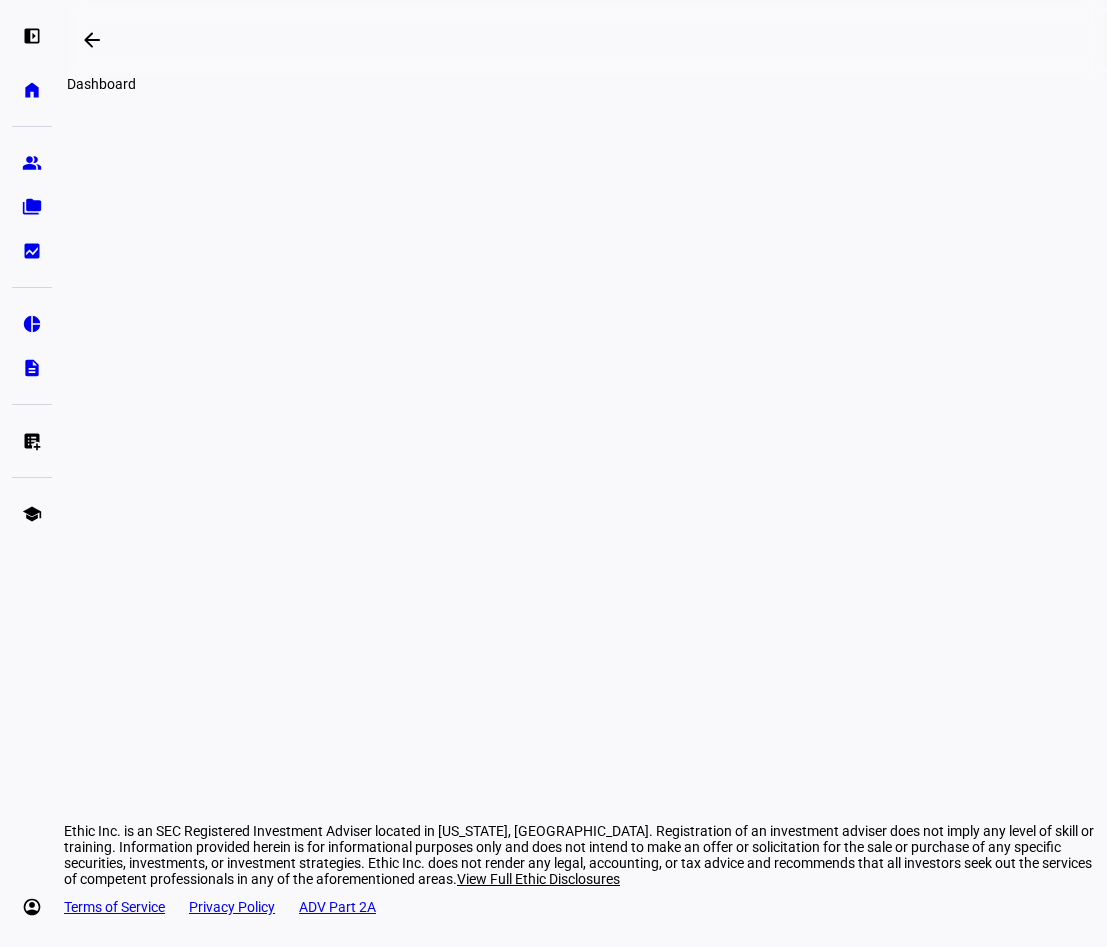 click on "arrow_backwards" at bounding box center [92, 40] 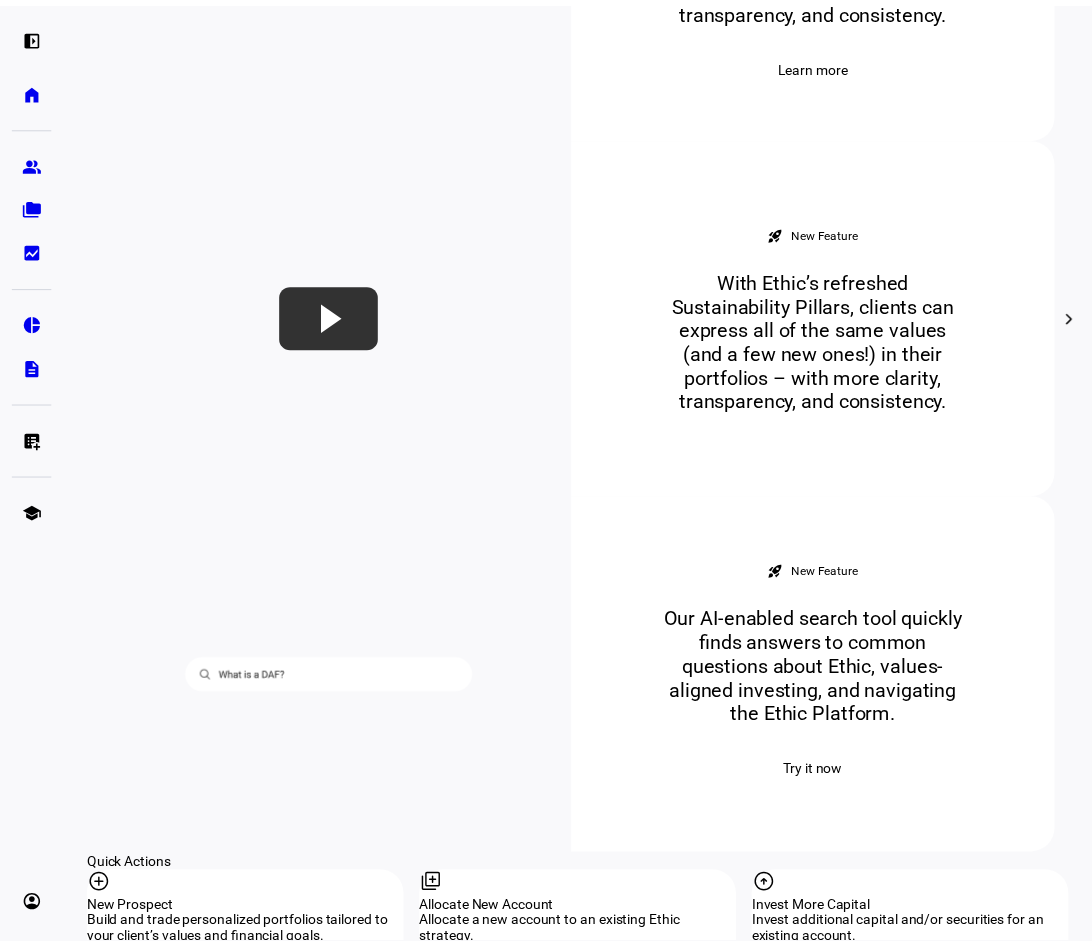 scroll, scrollTop: 450, scrollLeft: 0, axis: vertical 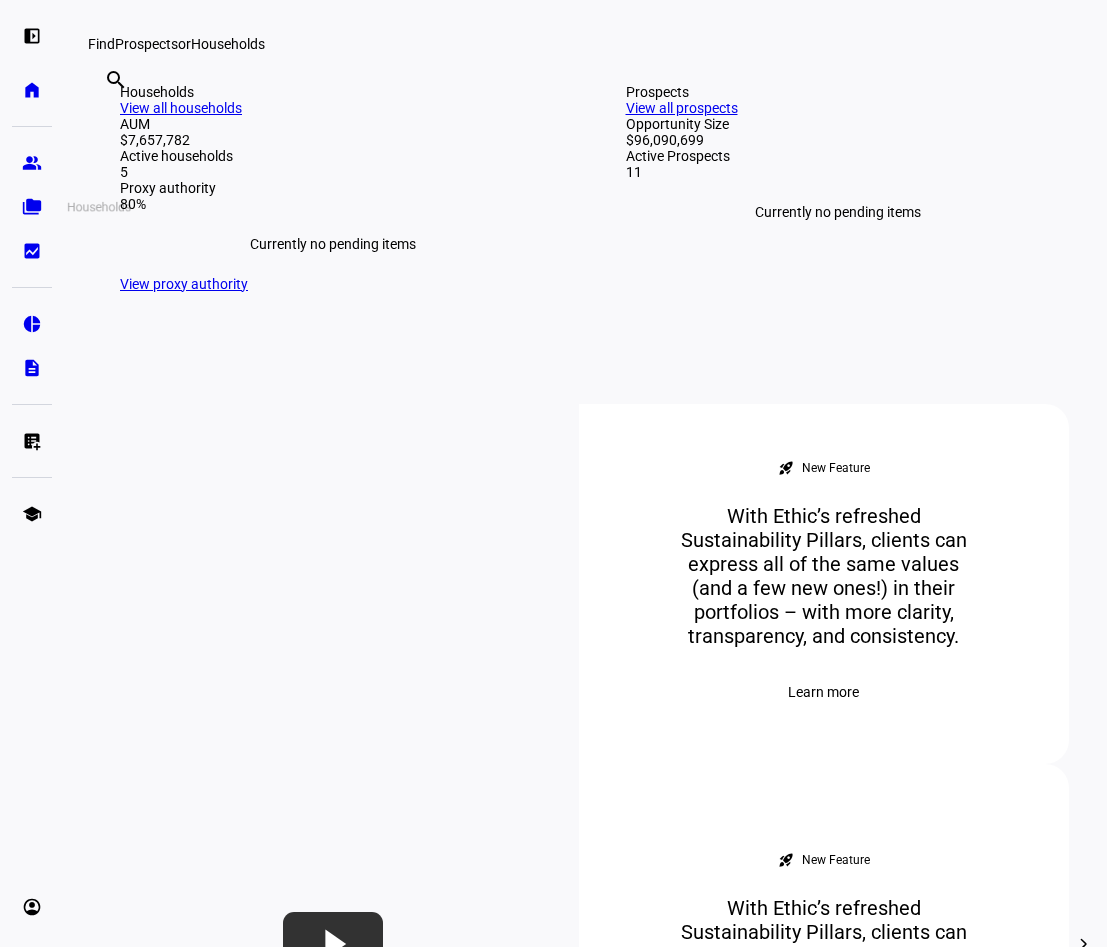 click on "folder_copy  Households" at bounding box center (32, 207) 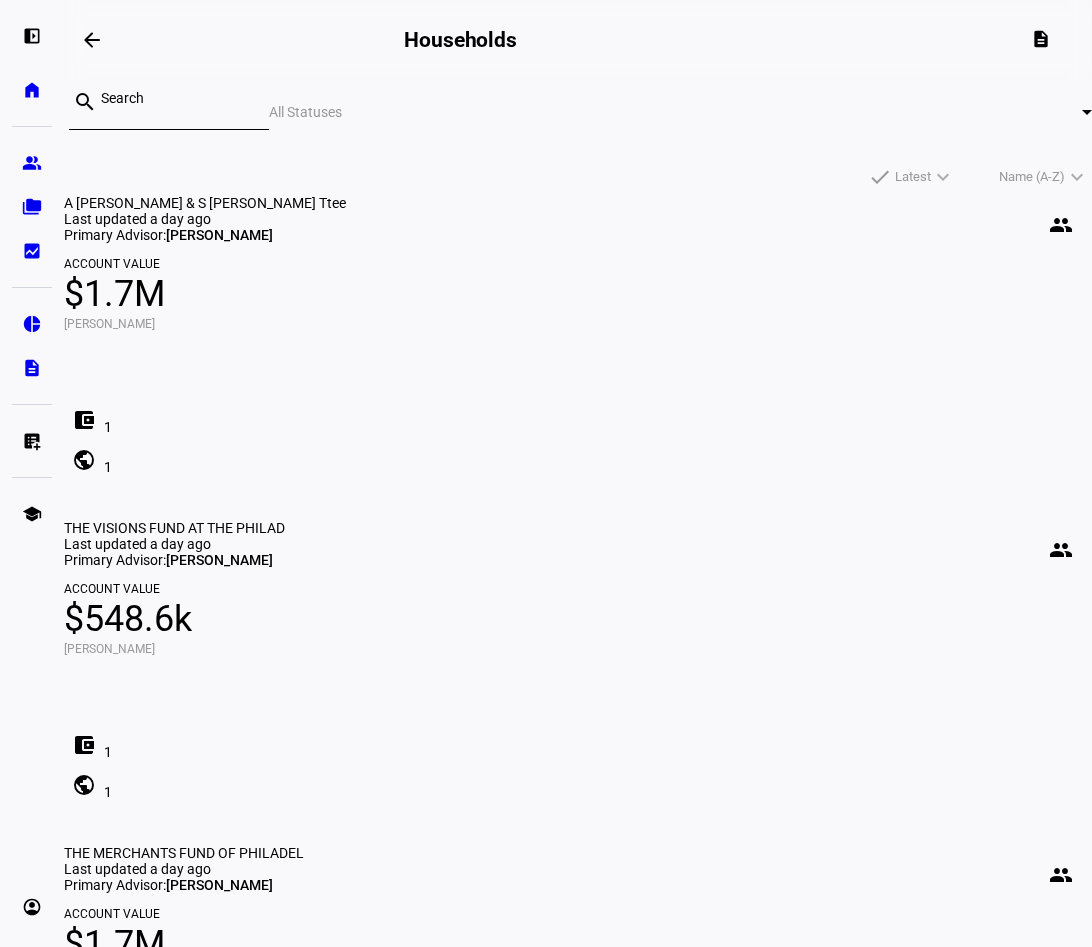 scroll, scrollTop: 22, scrollLeft: 0, axis: vertical 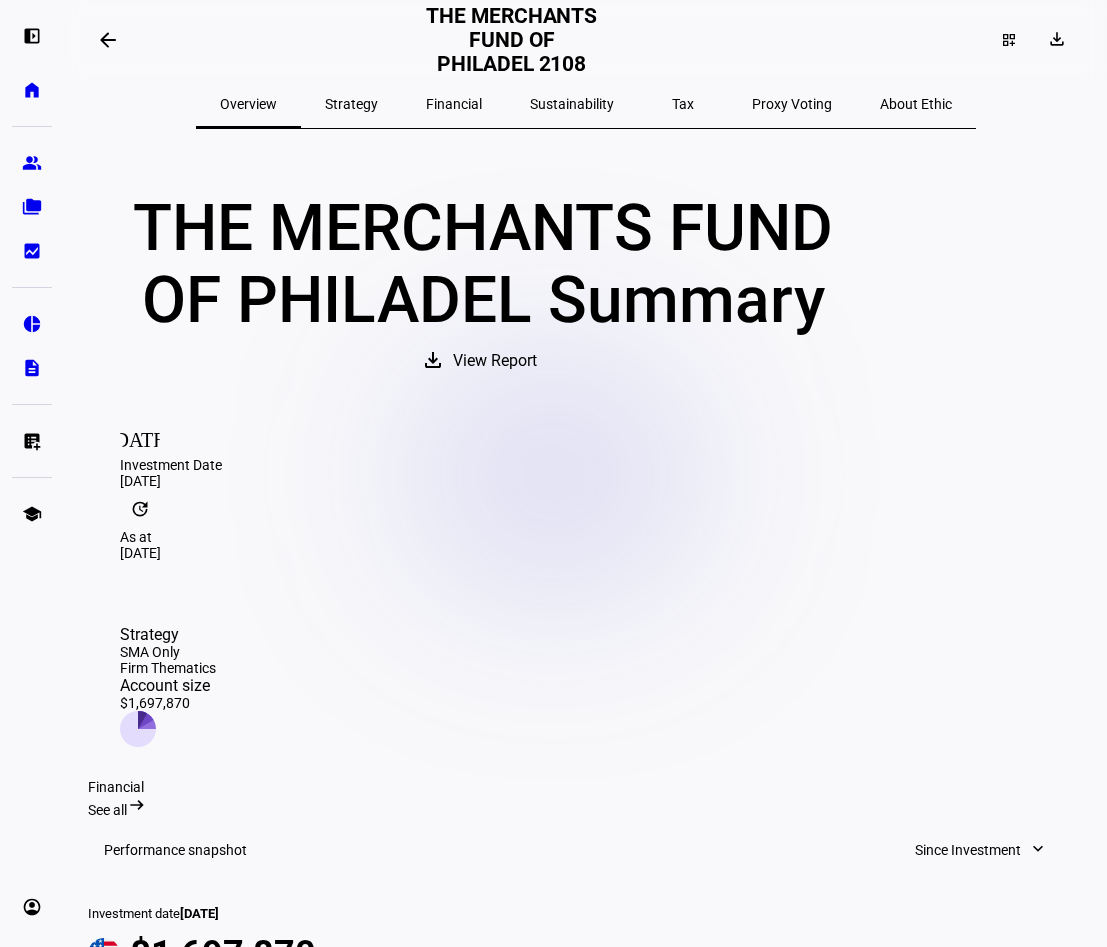 click 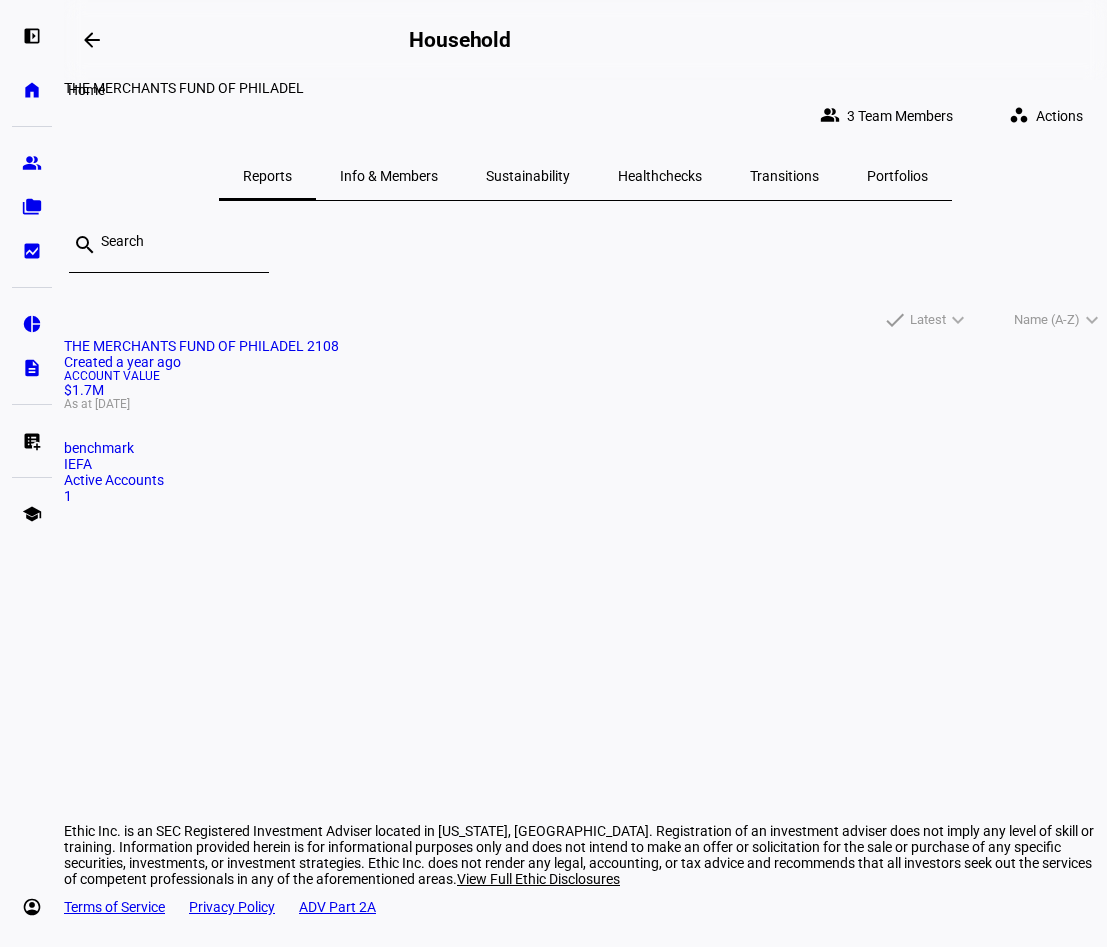 click on "home  Home" at bounding box center [32, 90] 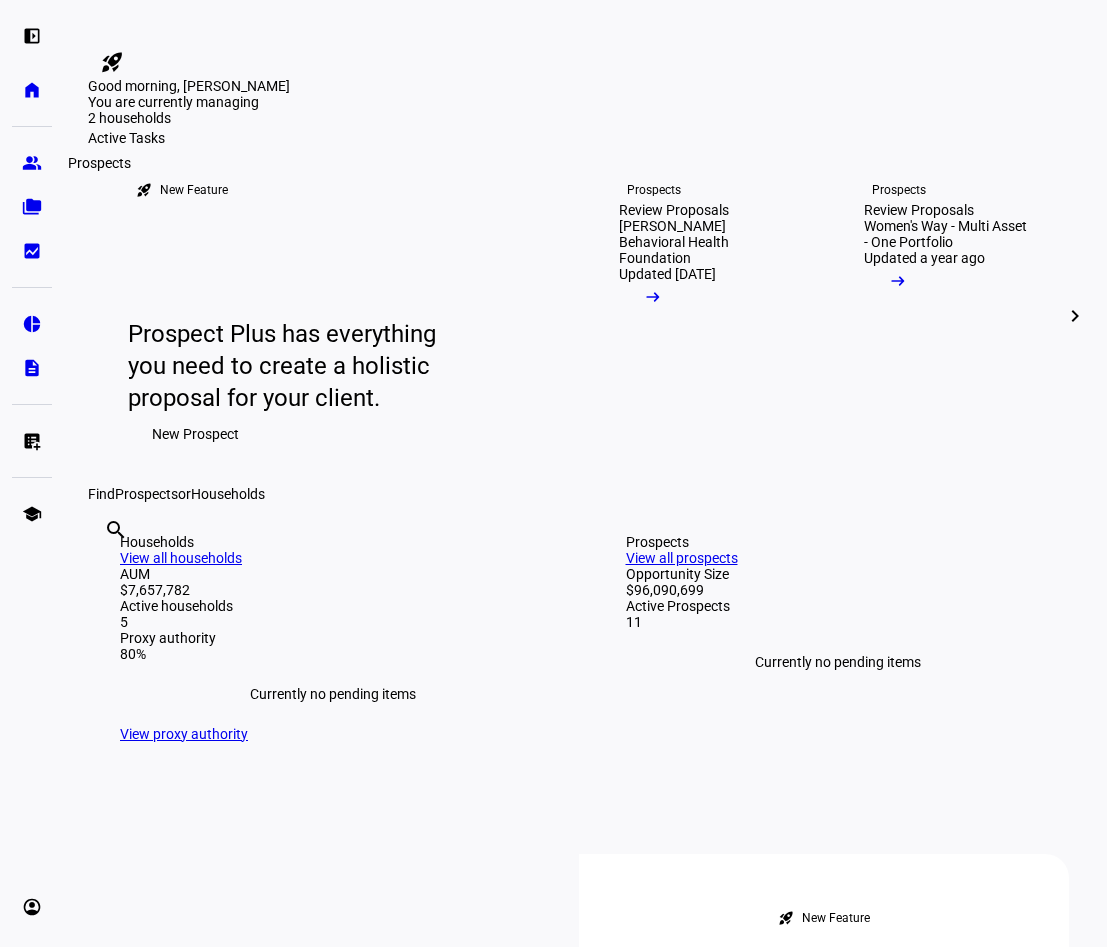 click on "group" at bounding box center (32, 163) 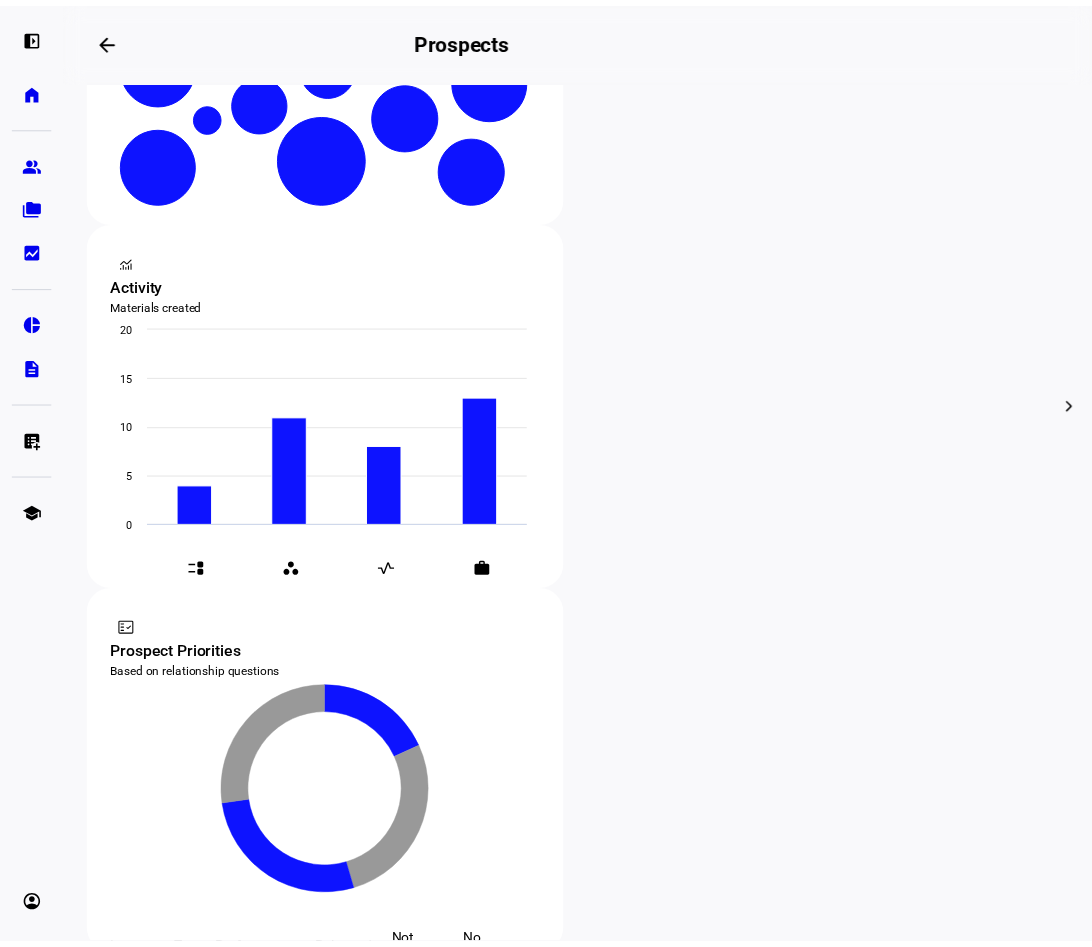 scroll, scrollTop: 0, scrollLeft: 0, axis: both 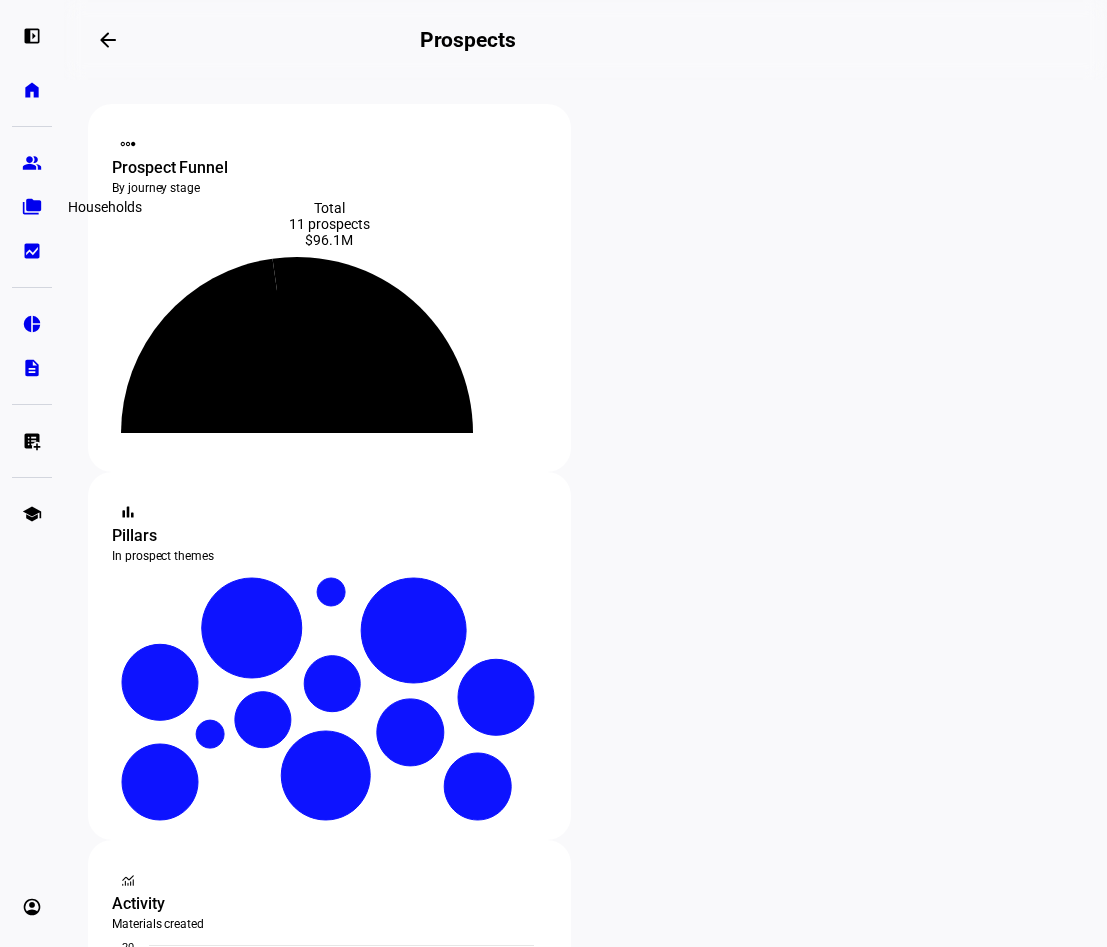 click on "folder_copy" at bounding box center (32, 207) 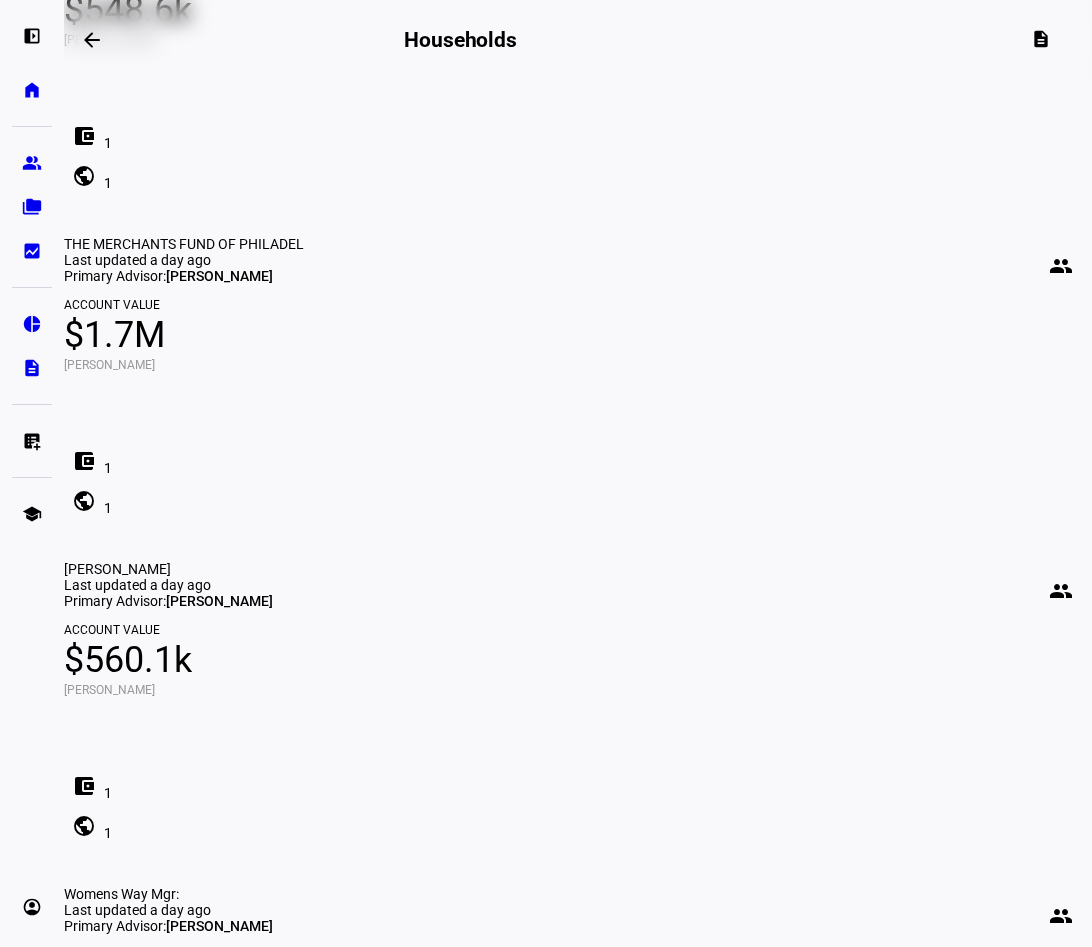 click on "Account Value" 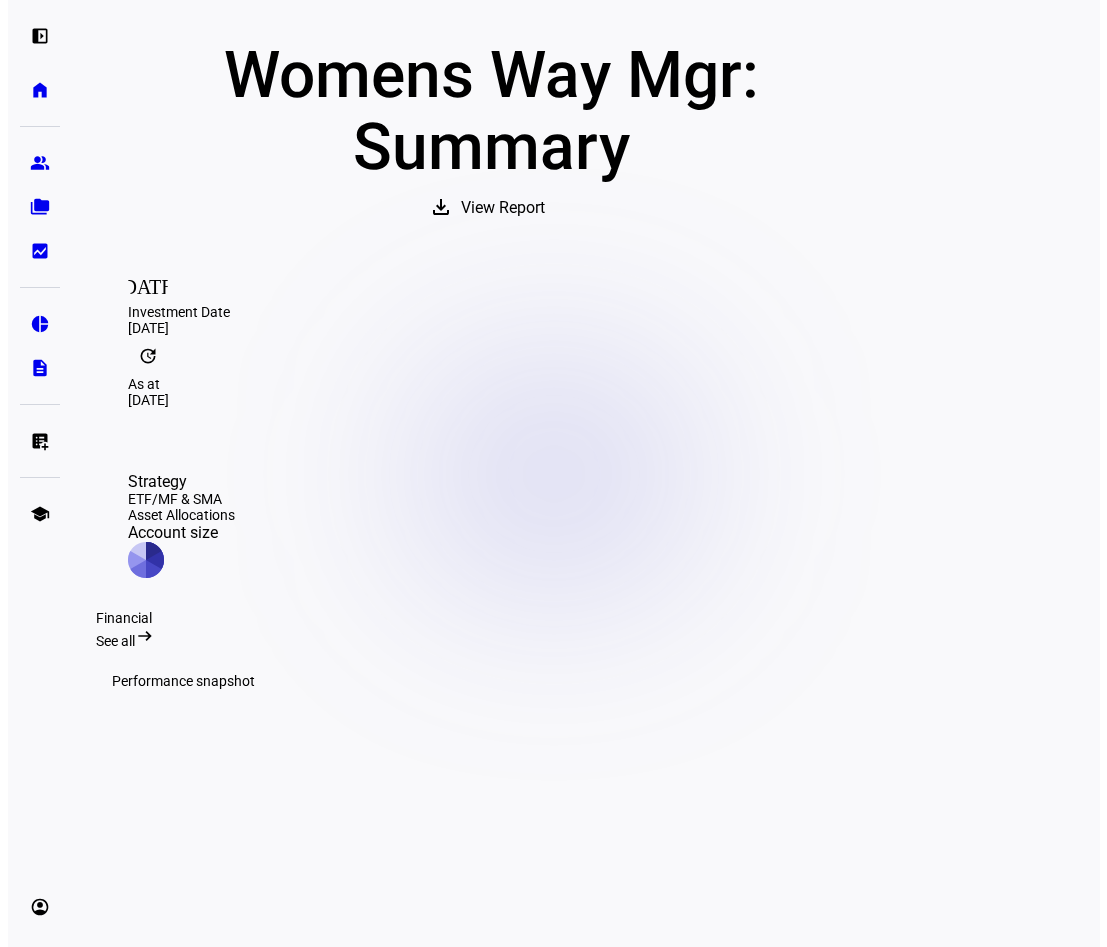 scroll, scrollTop: 0, scrollLeft: 0, axis: both 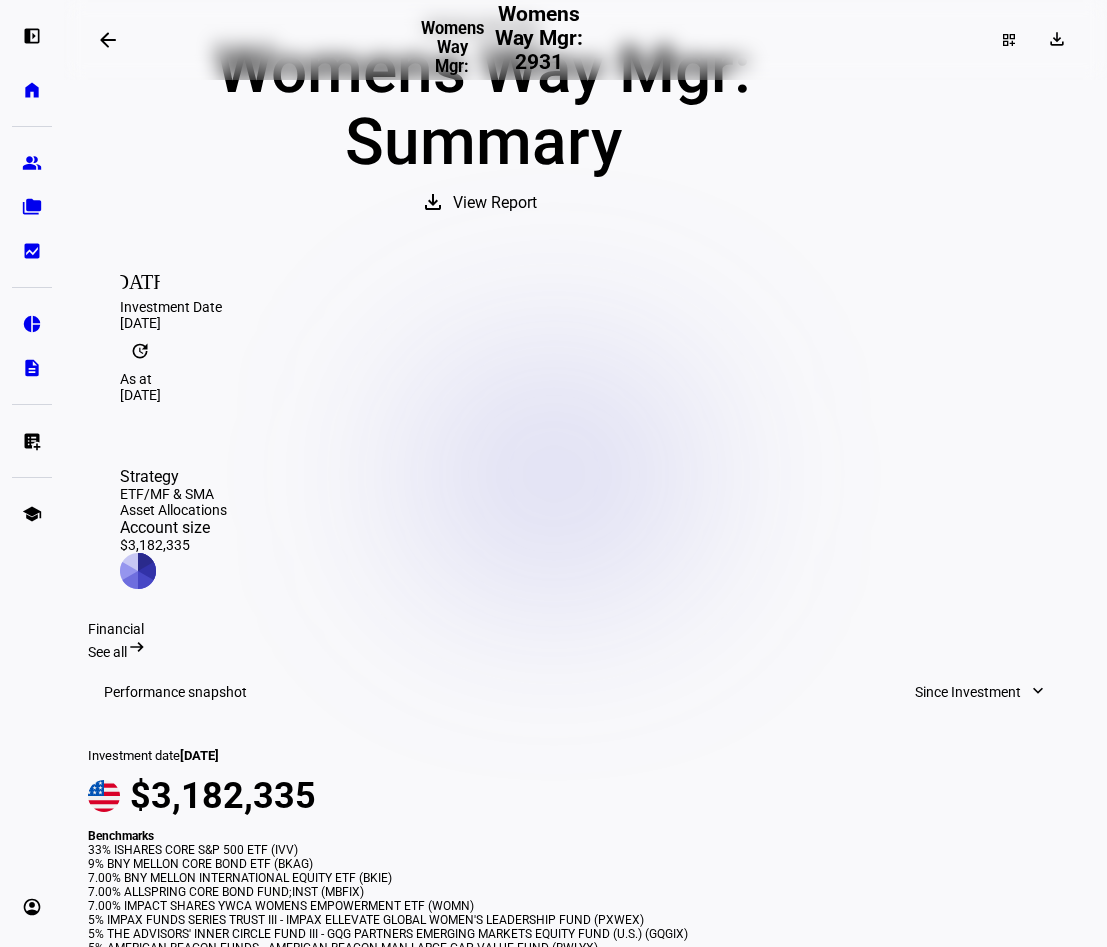 click on "See all" 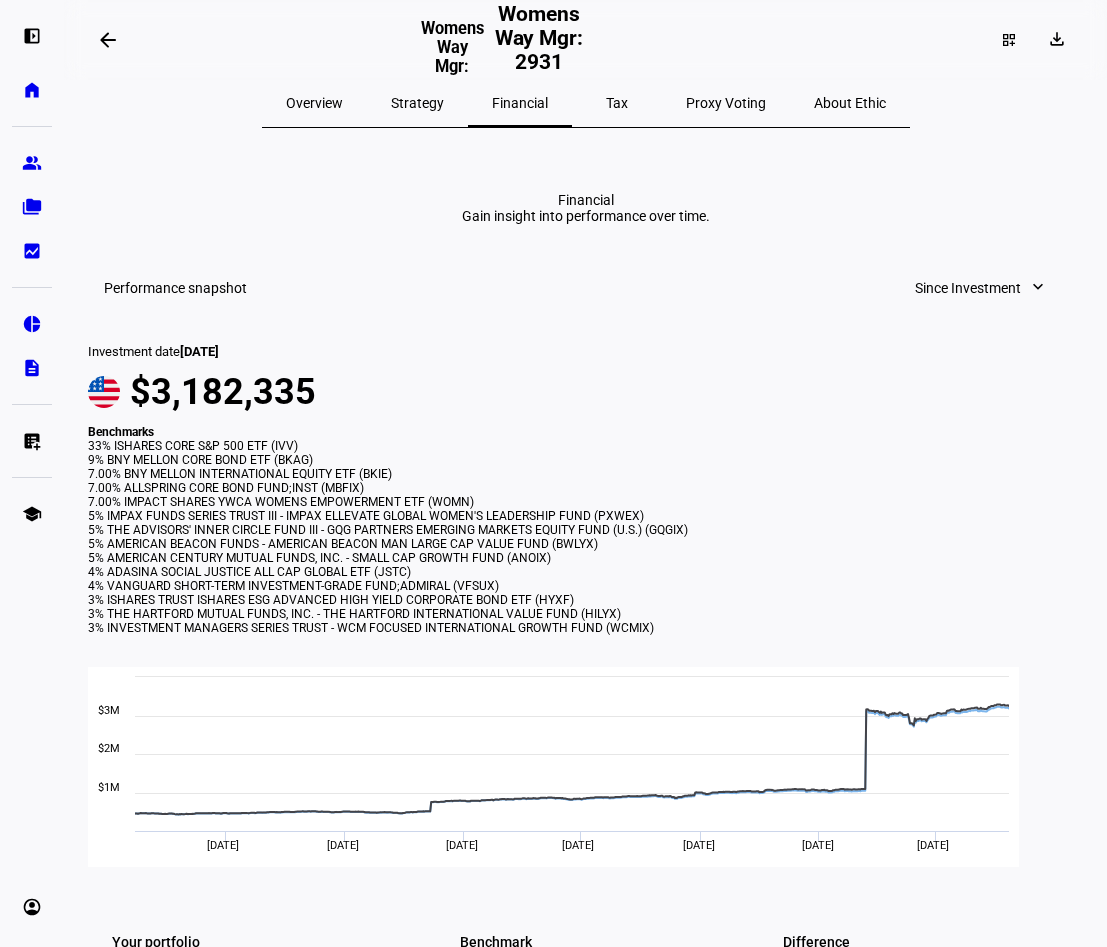 scroll, scrollTop: 0, scrollLeft: 0, axis: both 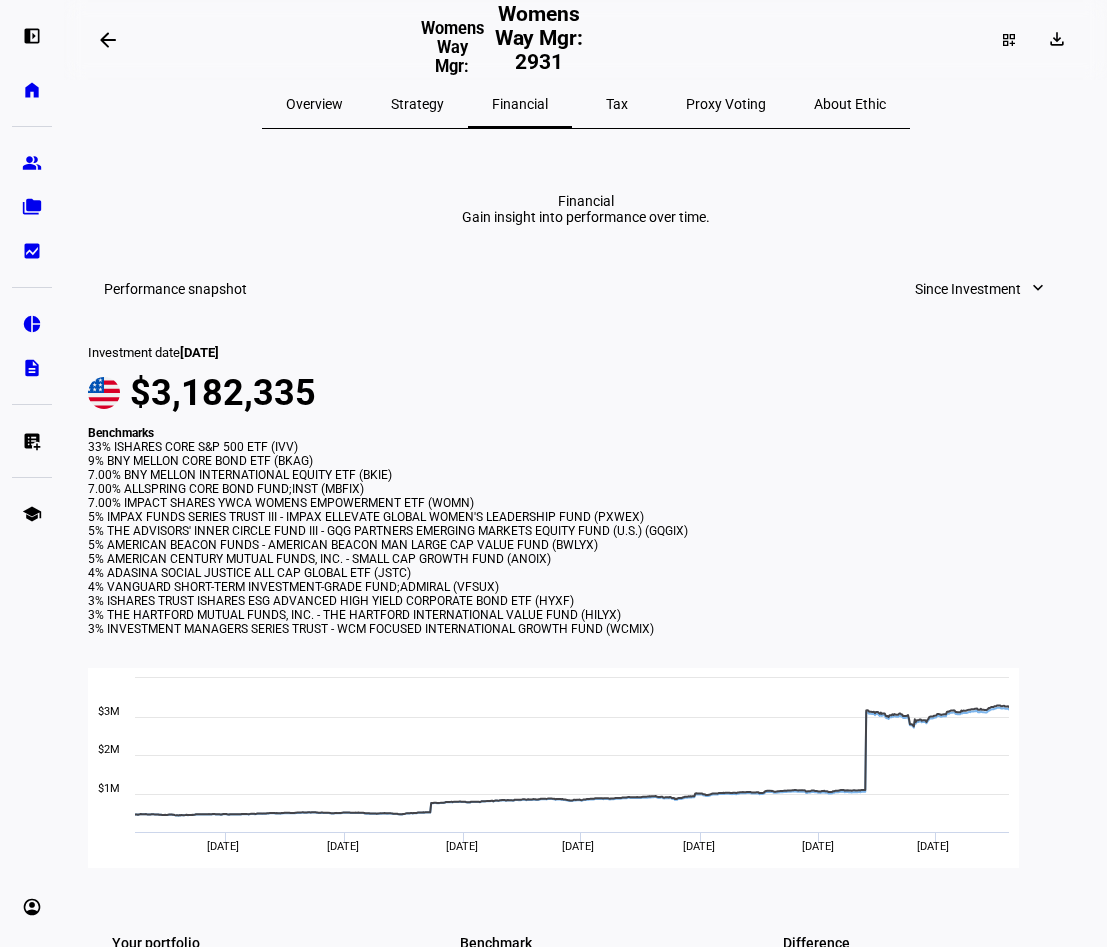 click on "Strategy" at bounding box center [417, 104] 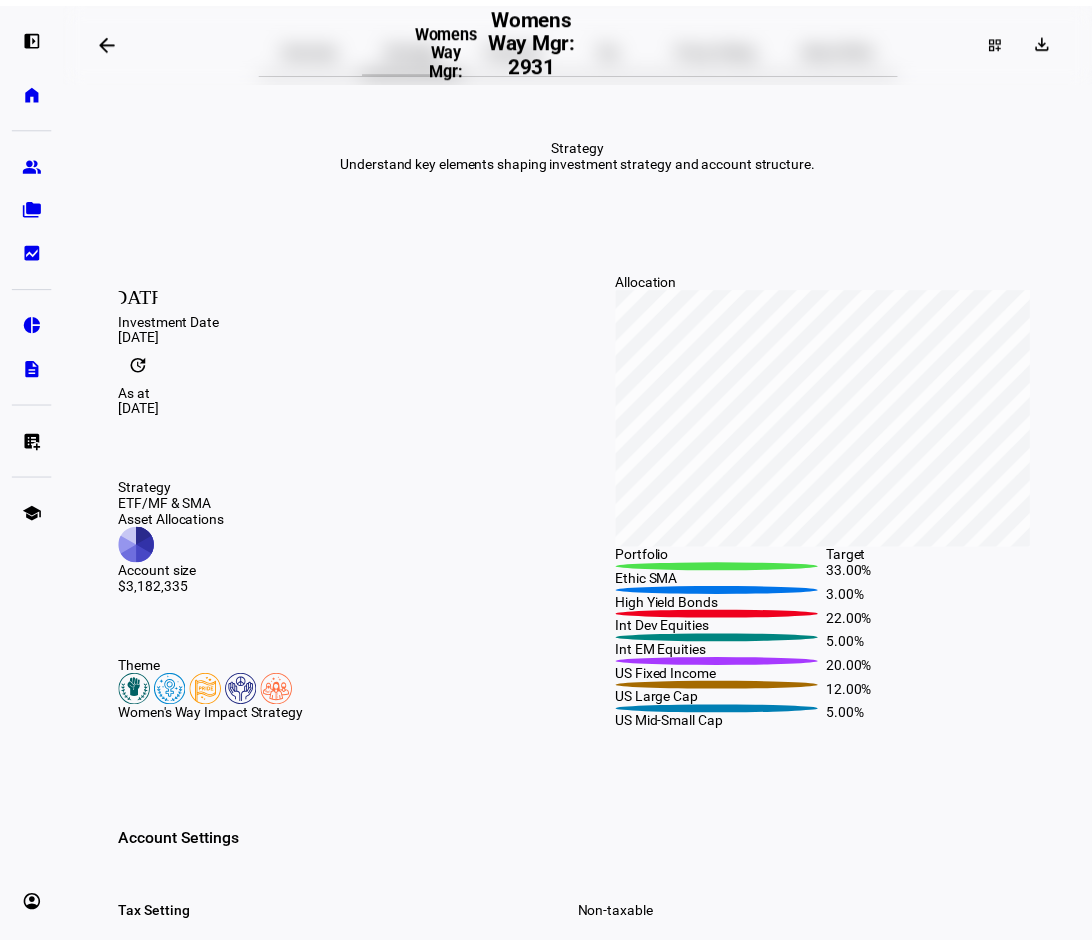 scroll, scrollTop: 47, scrollLeft: 0, axis: vertical 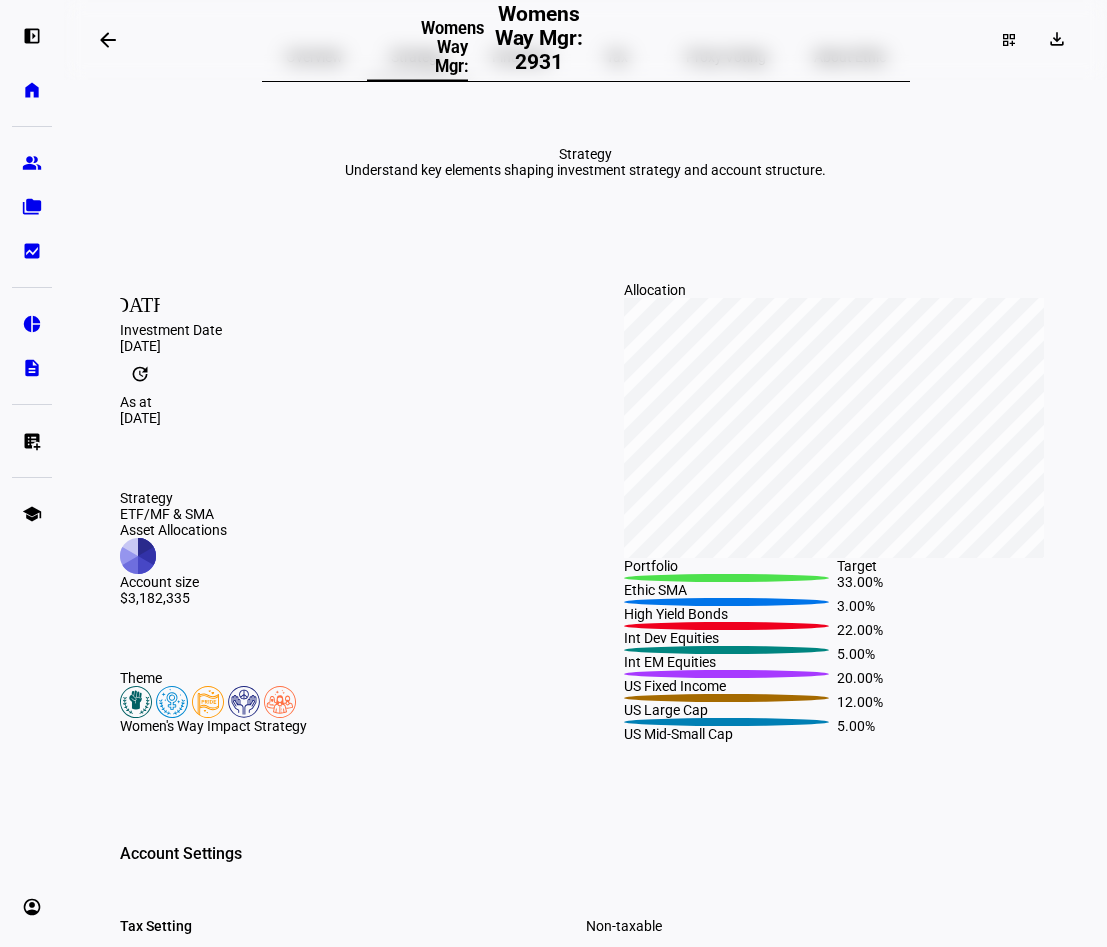 click on "Portfolio" 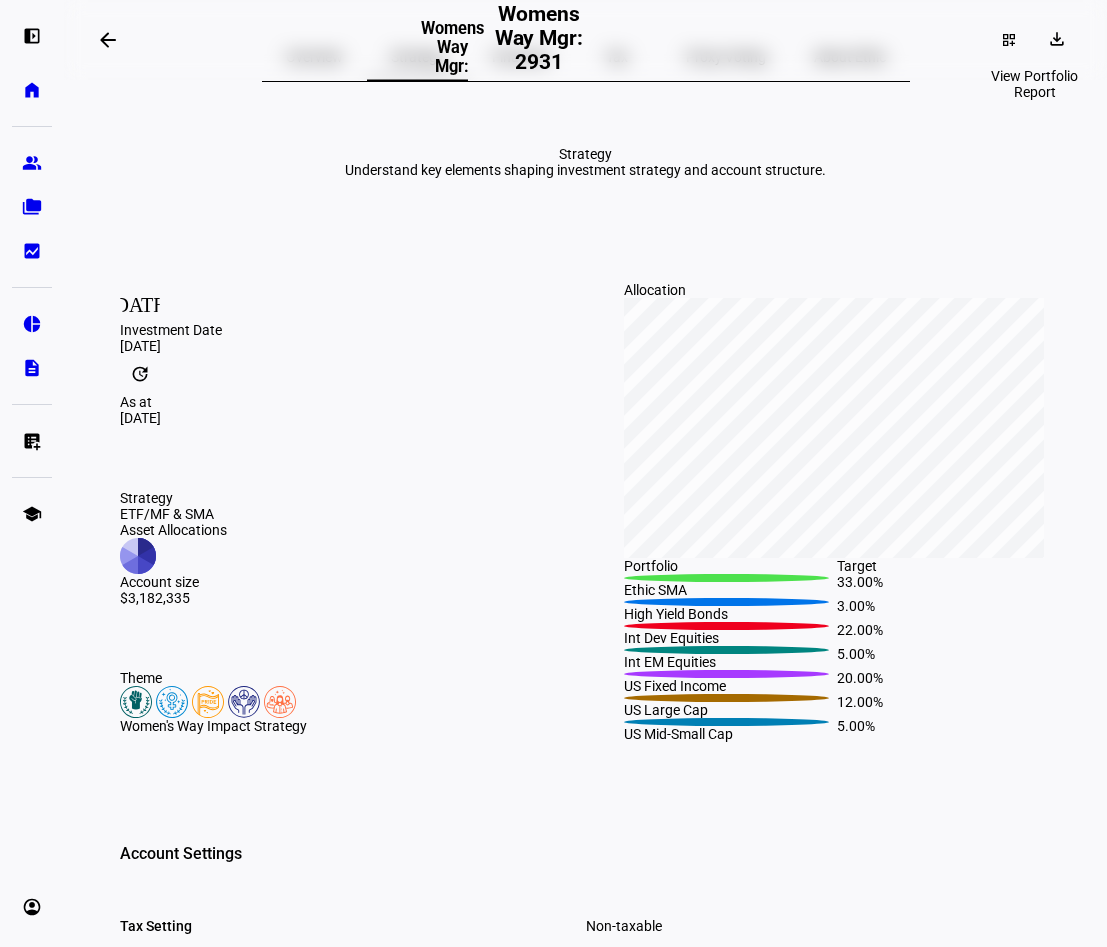 click on "download" 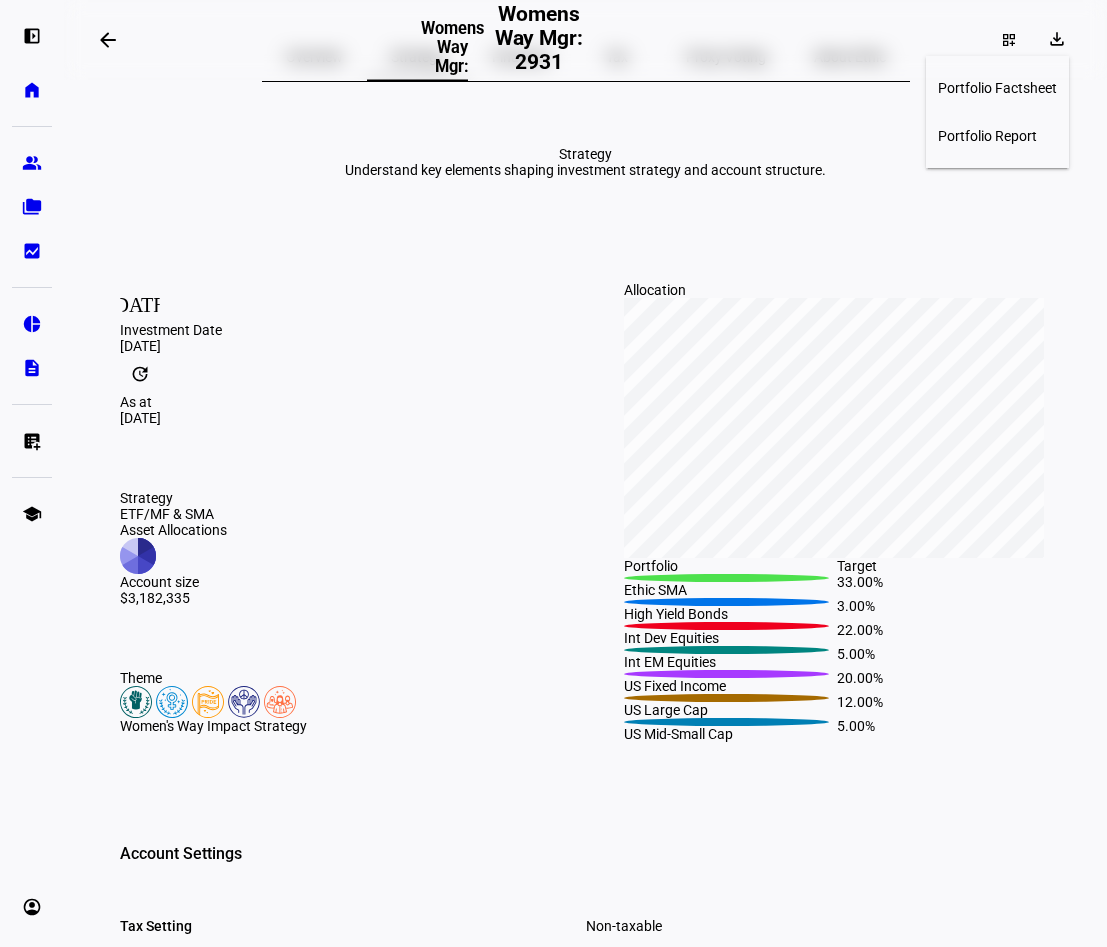click on "Portfolio Report" at bounding box center (987, 136) 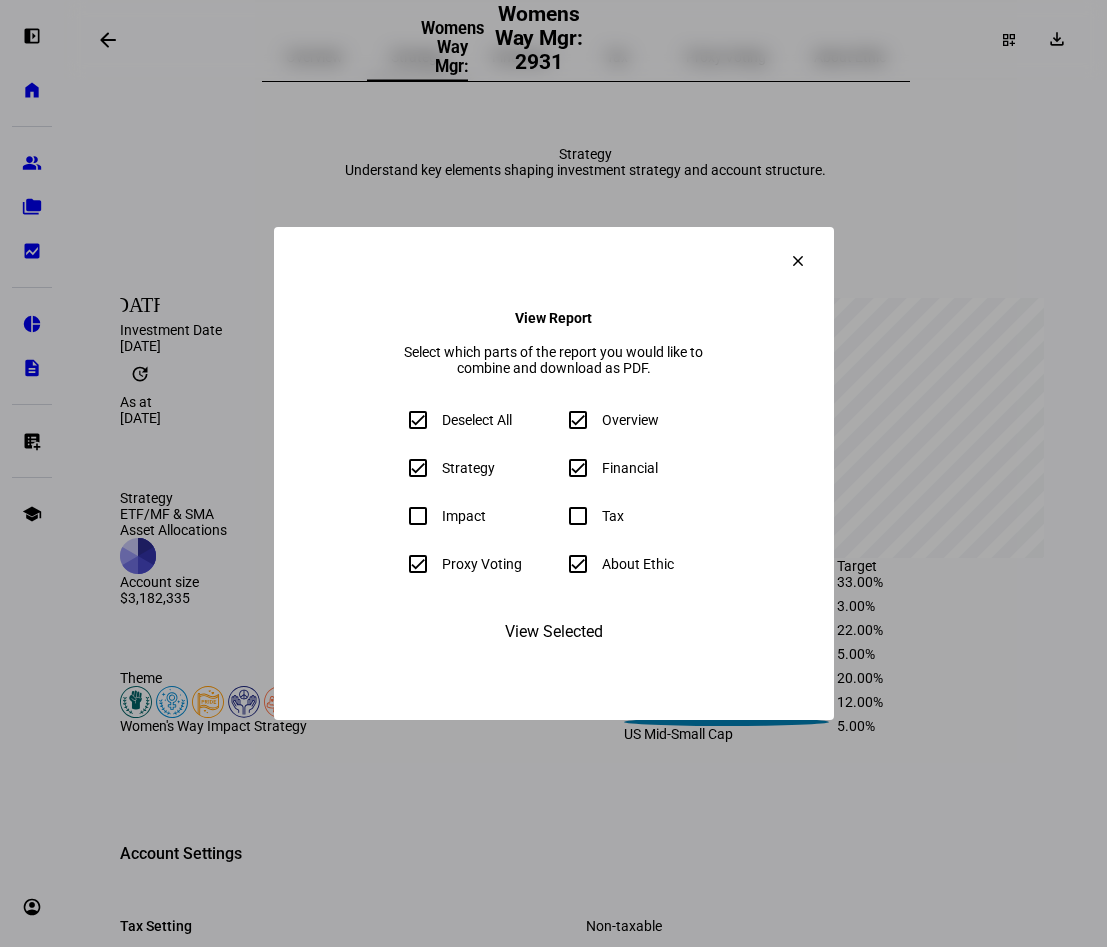 click on "Impact" at bounding box center (474, 516) 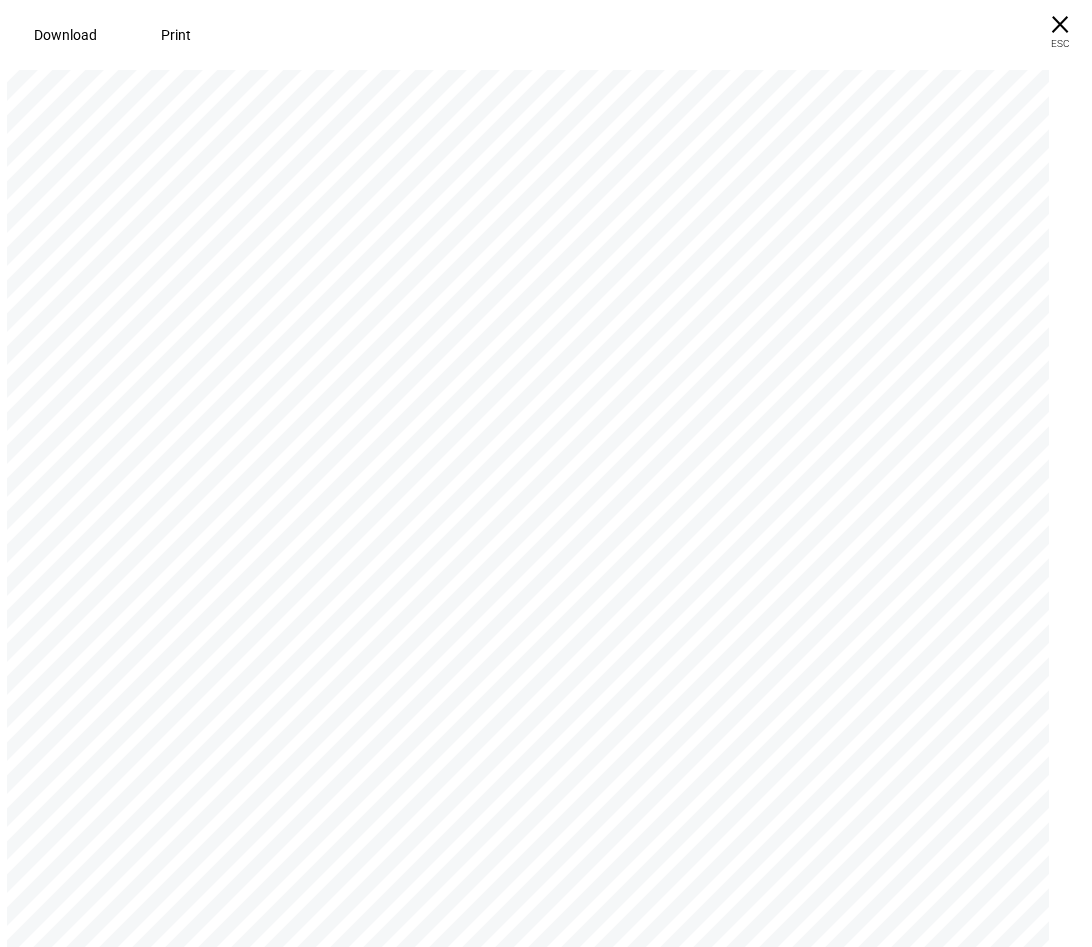 scroll, scrollTop: 2011, scrollLeft: 0, axis: vertical 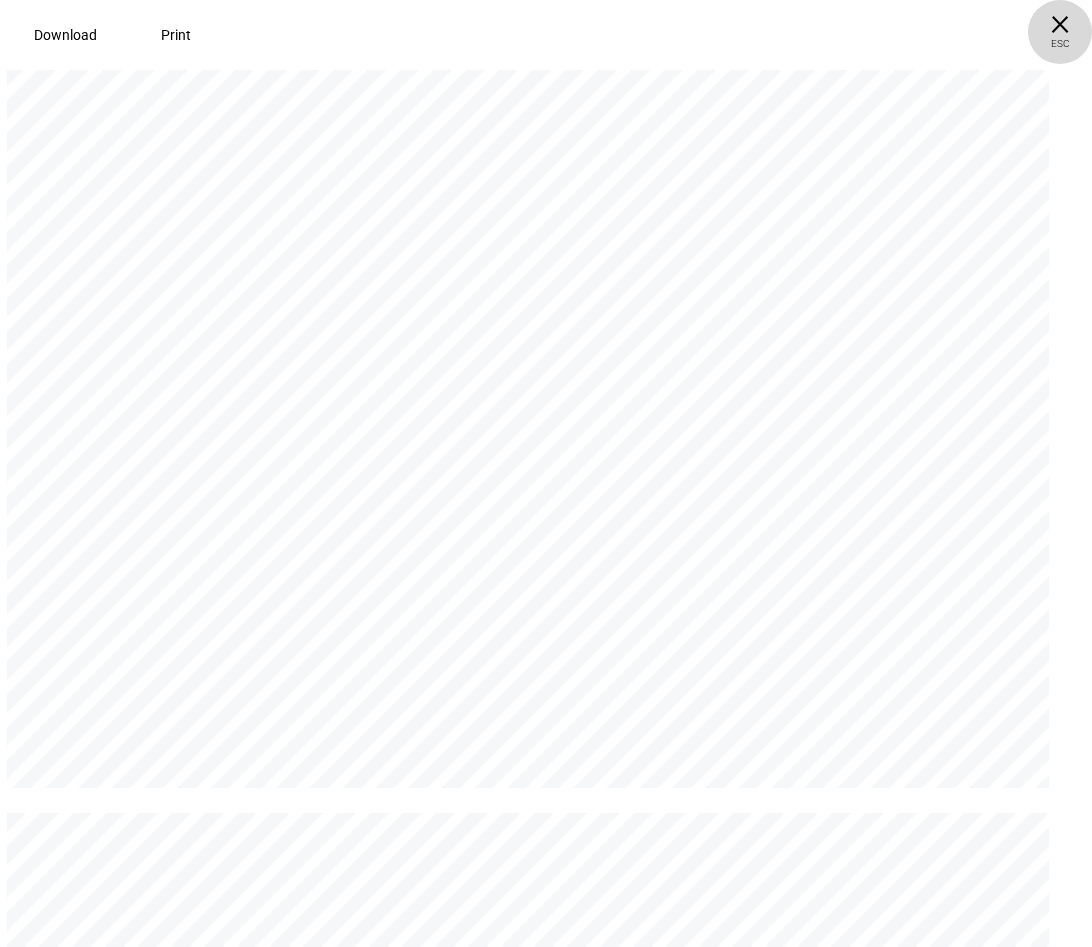 click on "×  ESC" at bounding box center (1060, 32) 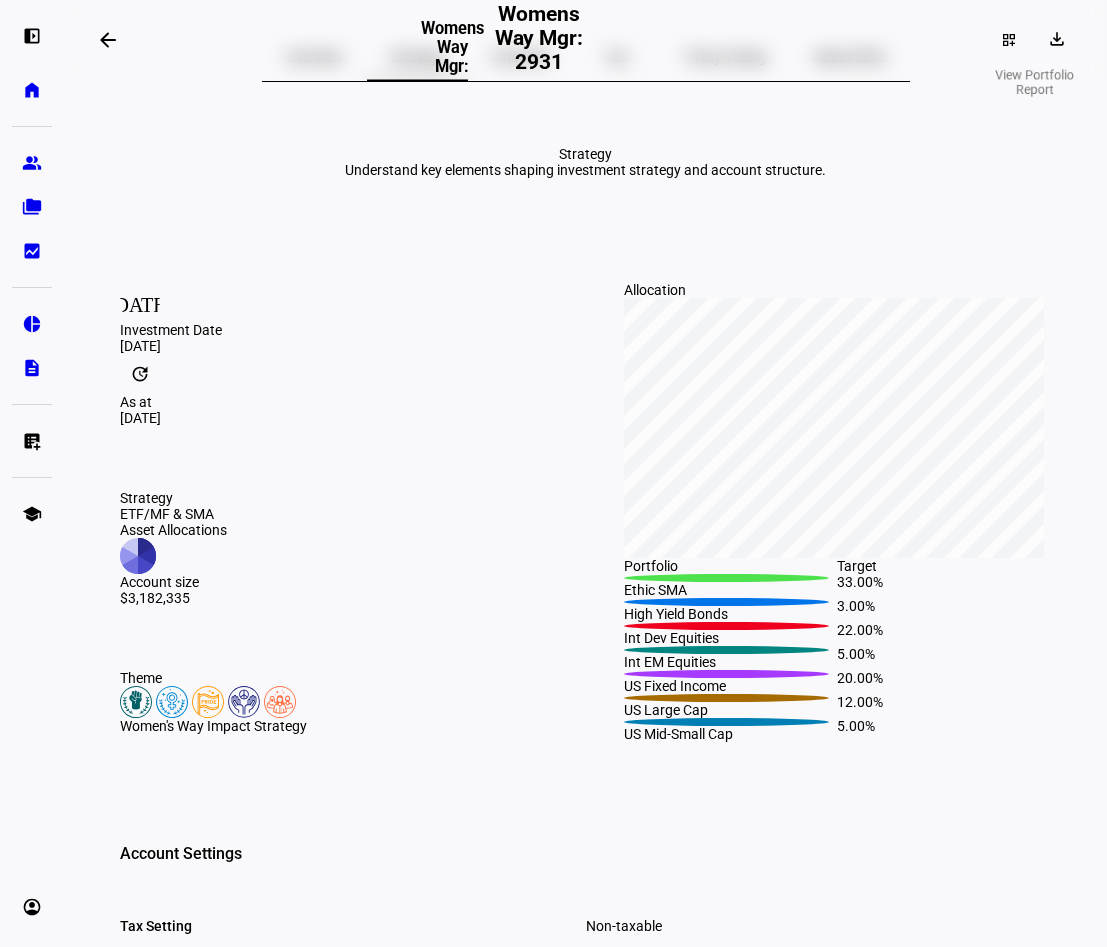click on "download" 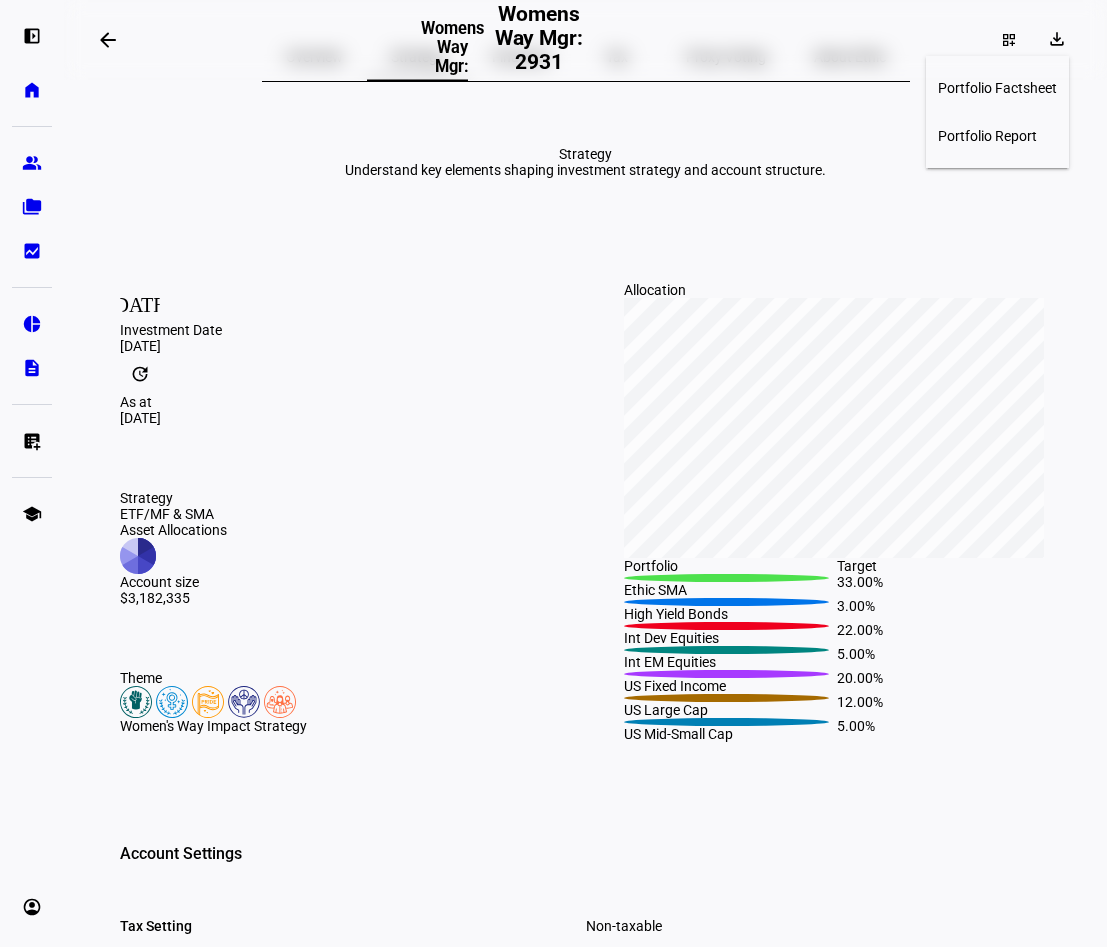 click on "Portfolio Report" at bounding box center [987, 136] 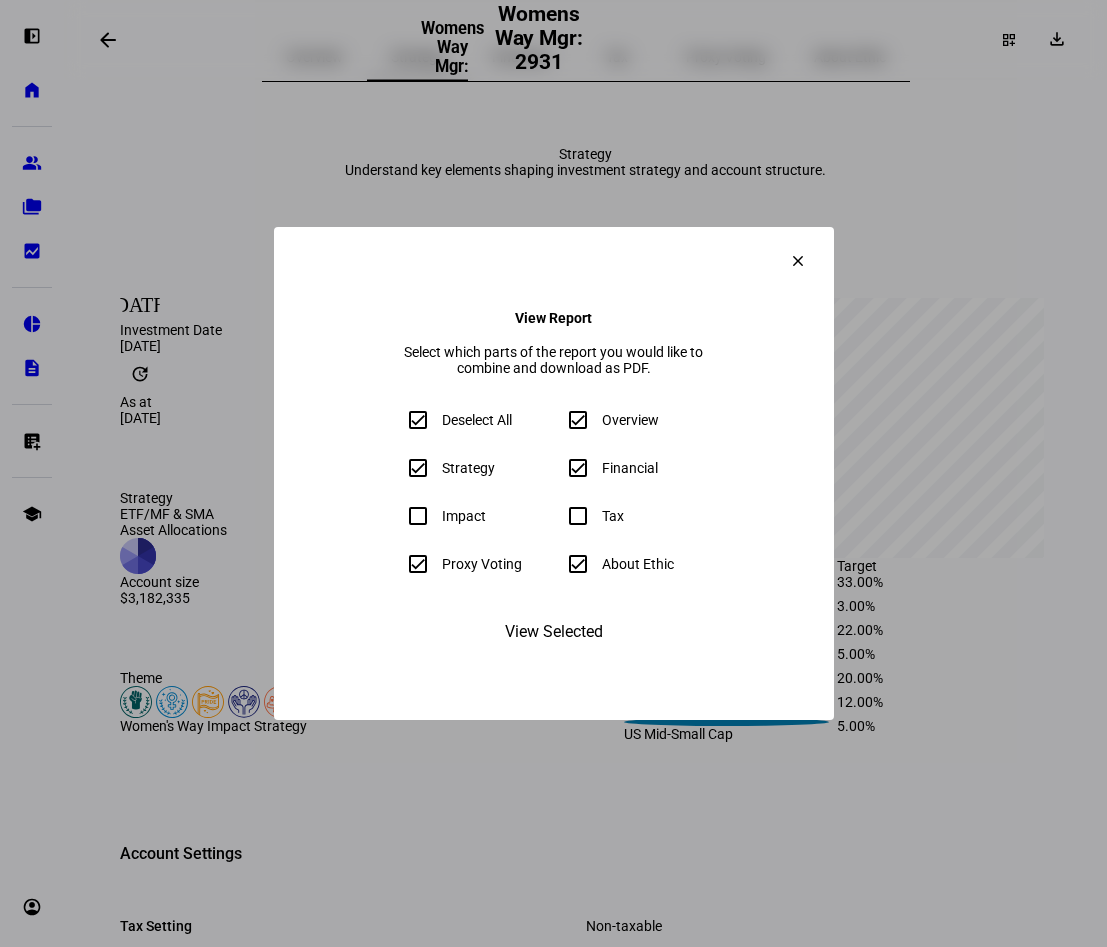 click on "About Ethic" at bounding box center (578, 564) 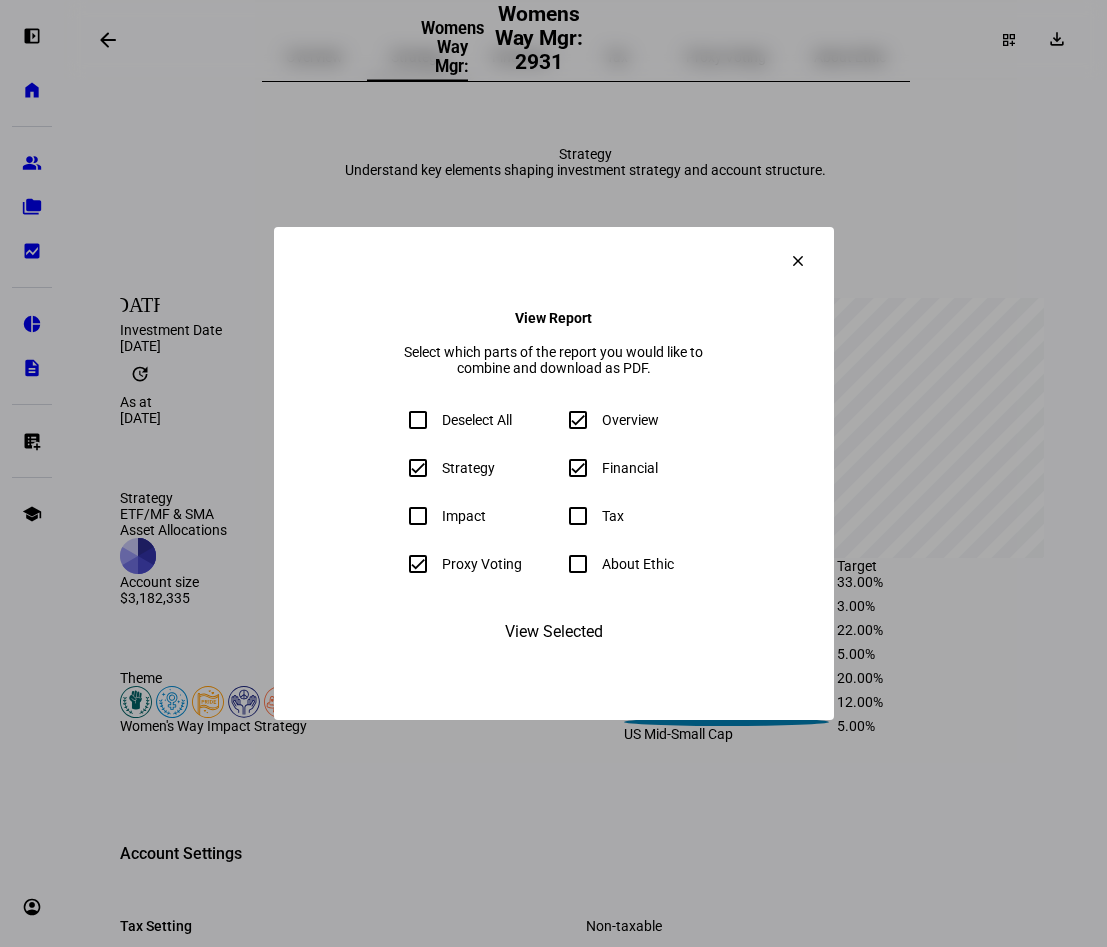 checkbox on "false" 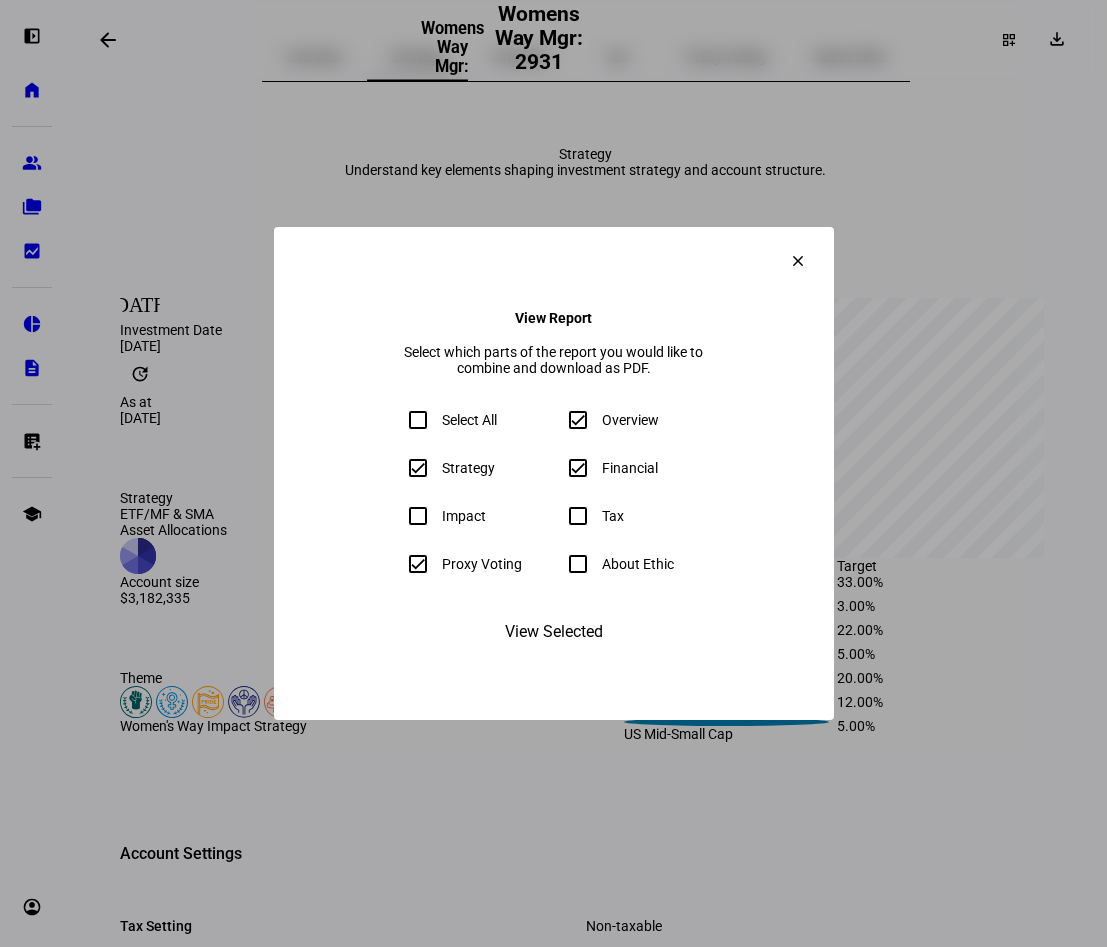 click on "View Selected" 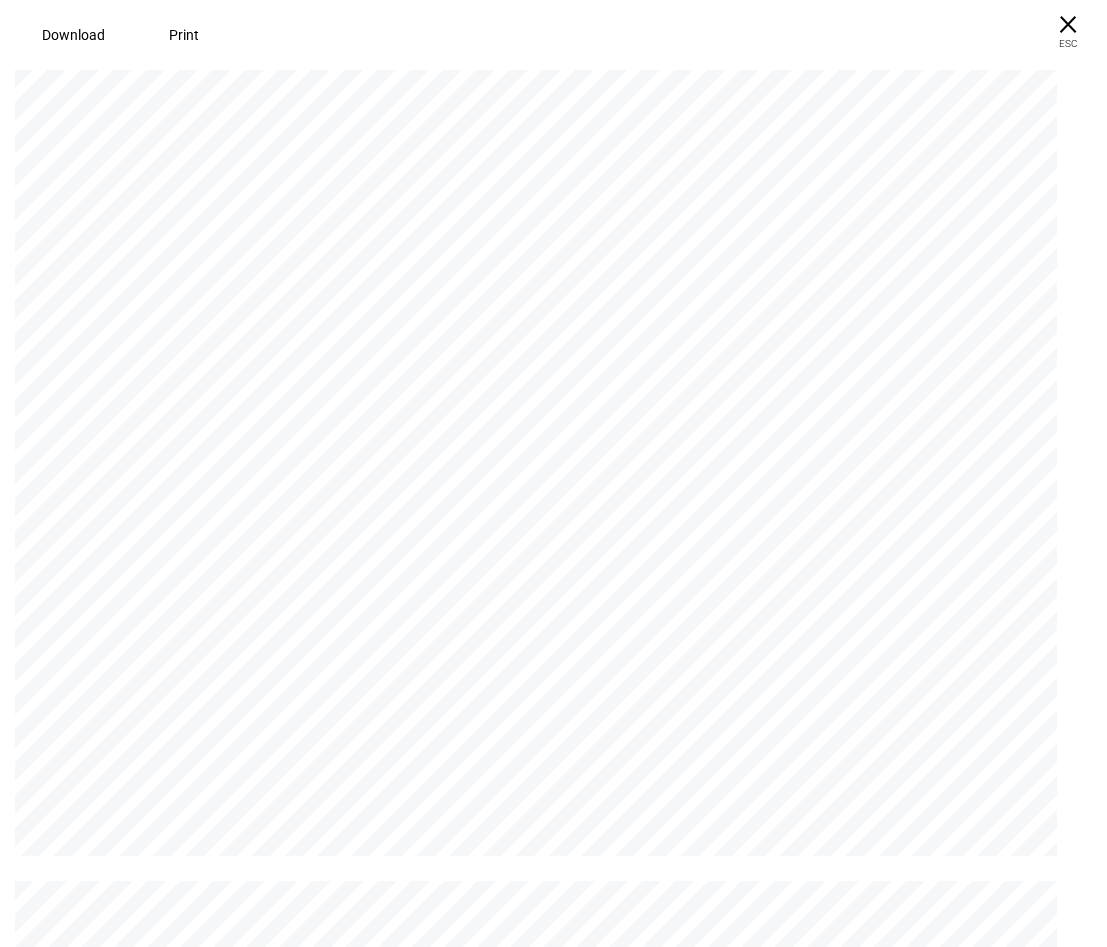 scroll, scrollTop: 0, scrollLeft: 0, axis: both 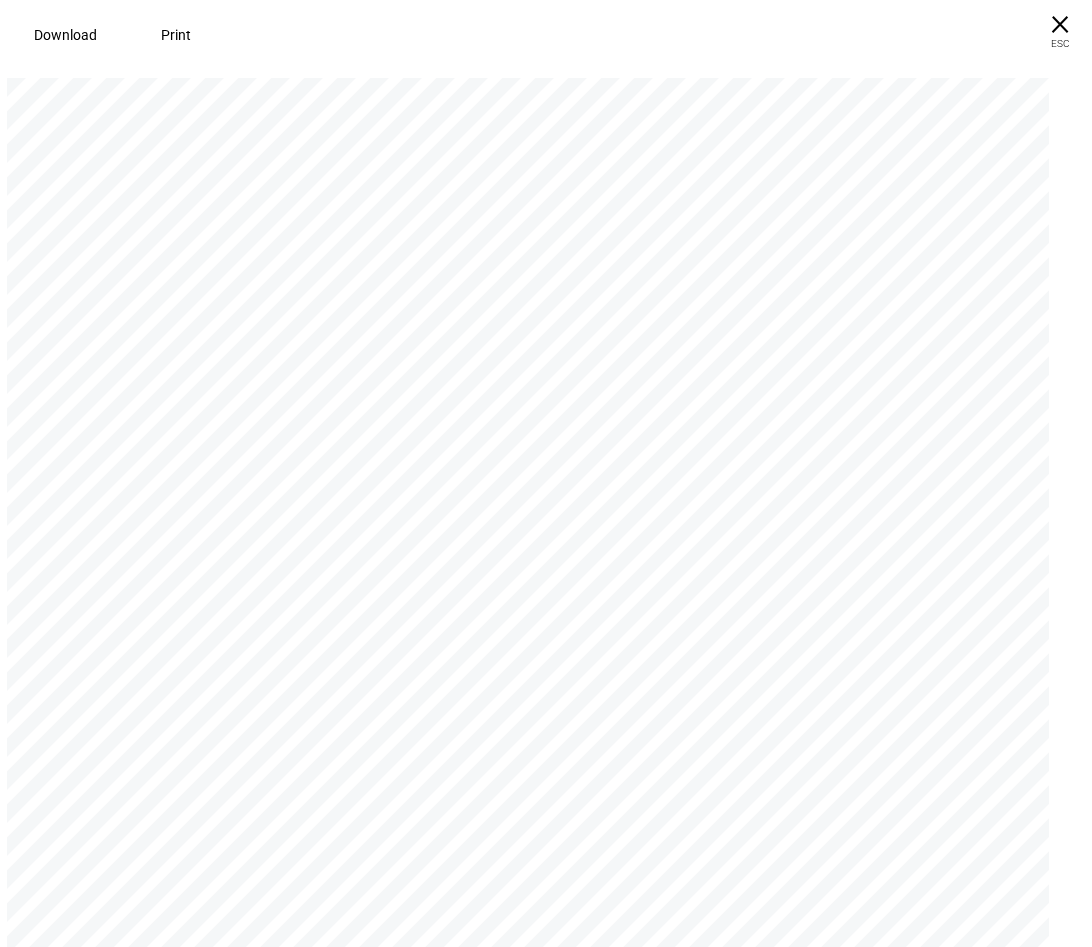 click on "Print" at bounding box center [176, 35] 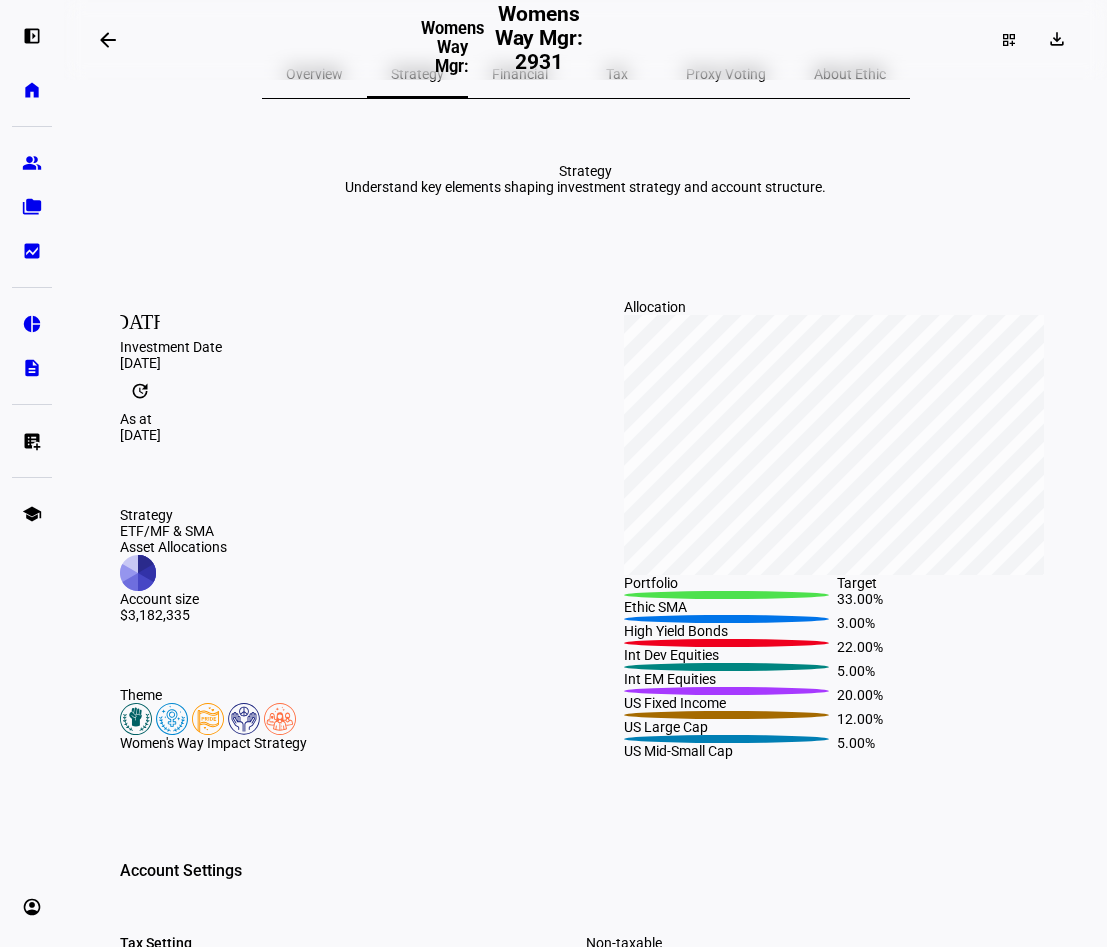 scroll, scrollTop: 0, scrollLeft: 0, axis: both 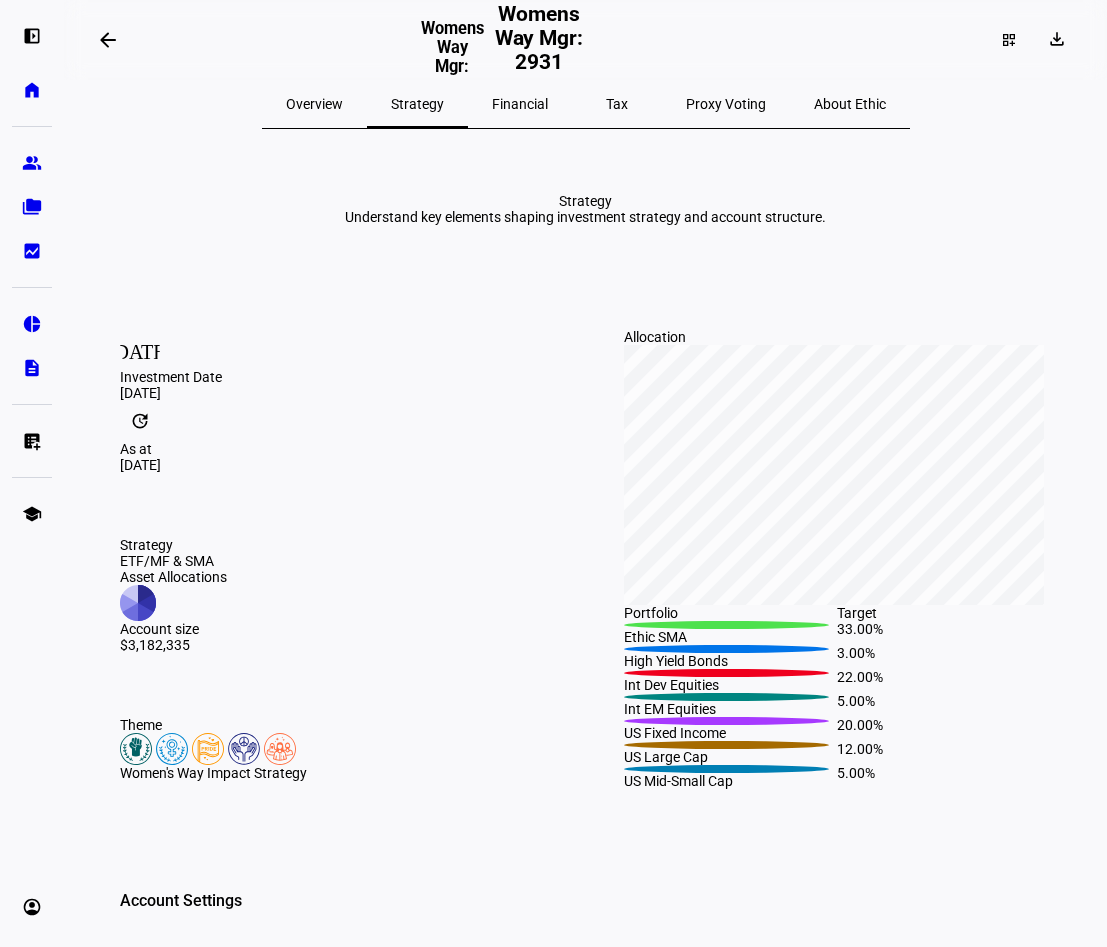 click on "Overview" at bounding box center (314, 104) 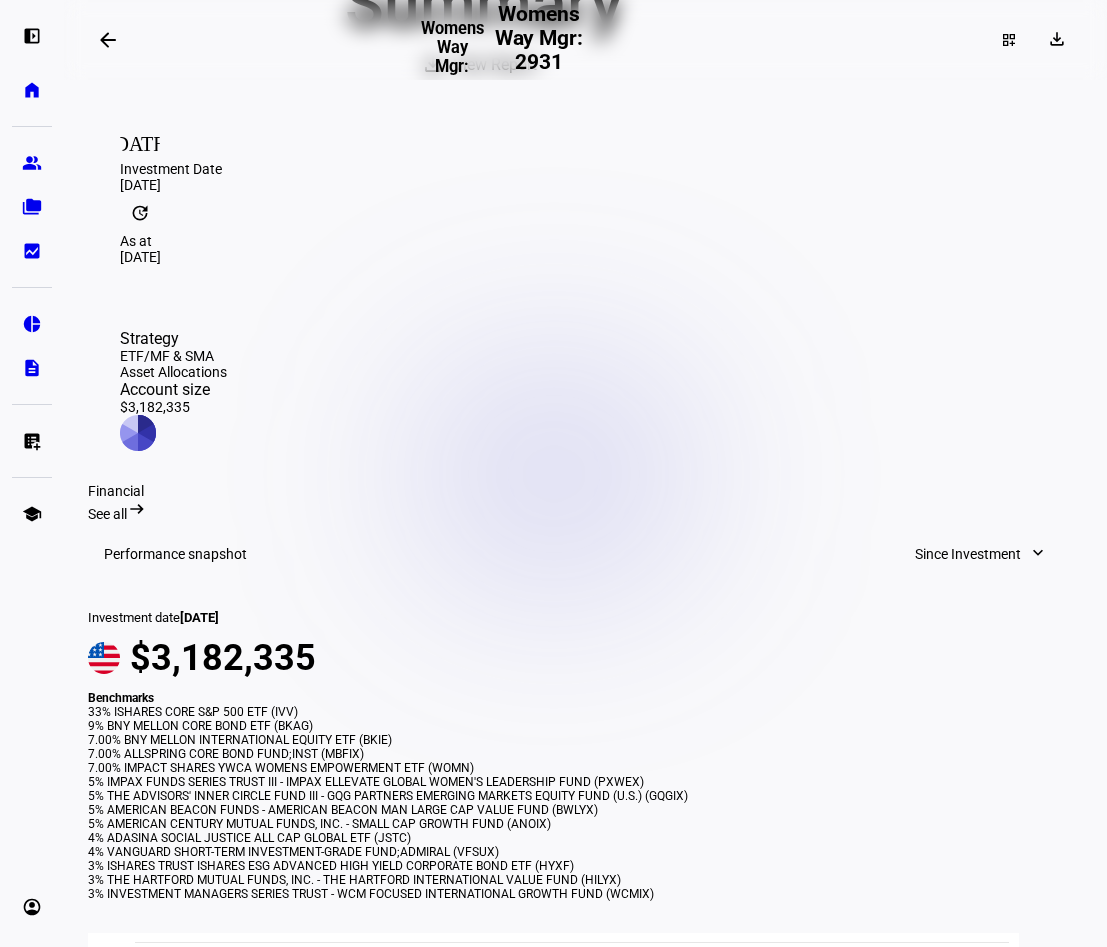 scroll, scrollTop: 430, scrollLeft: 0, axis: vertical 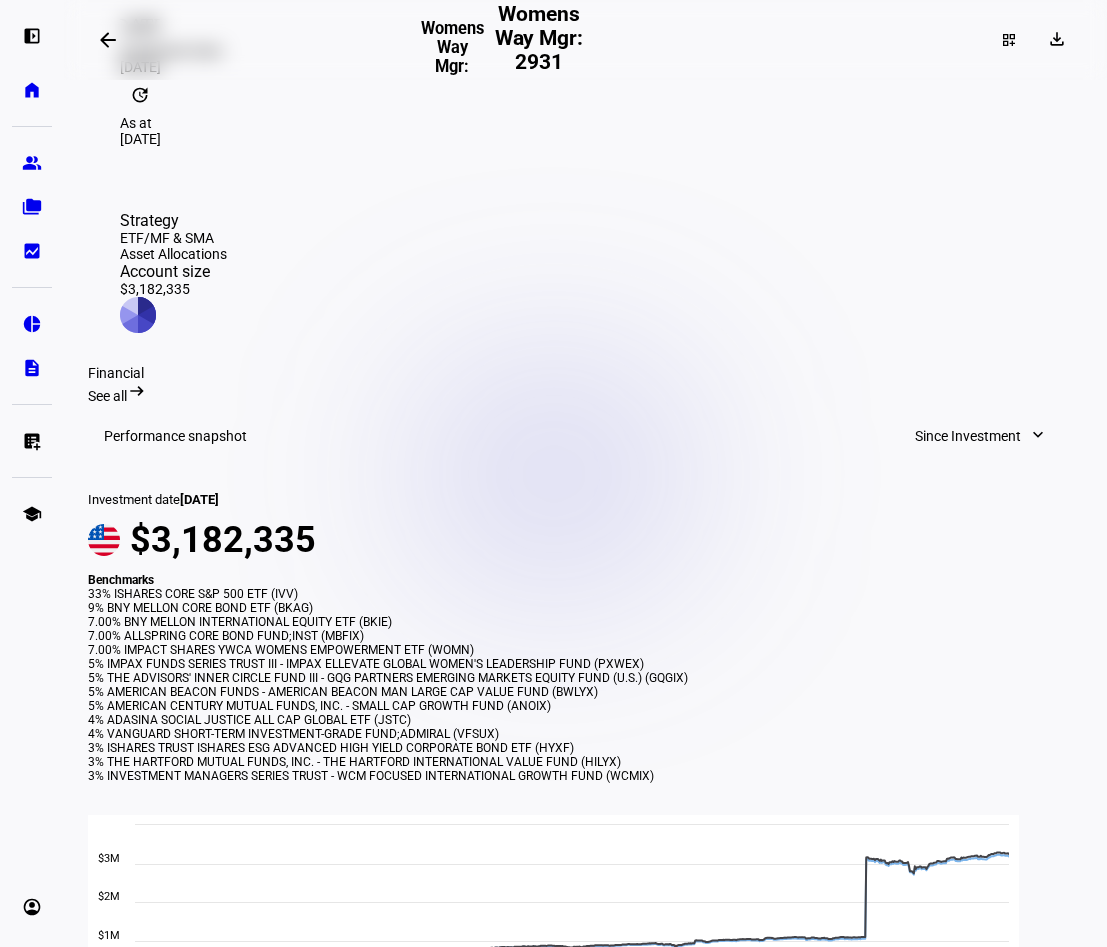 click on "Since Investment" 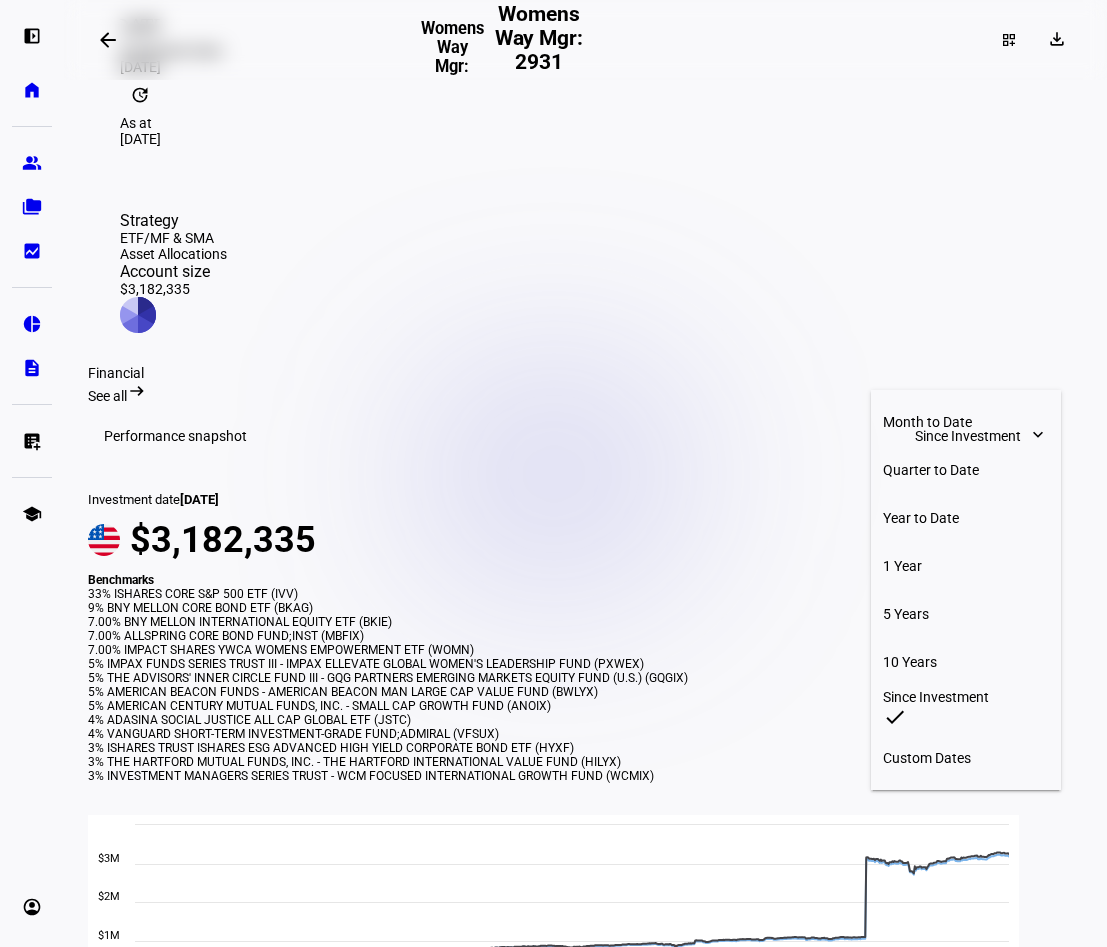 click on "Quarter to Date" at bounding box center (966, 470) 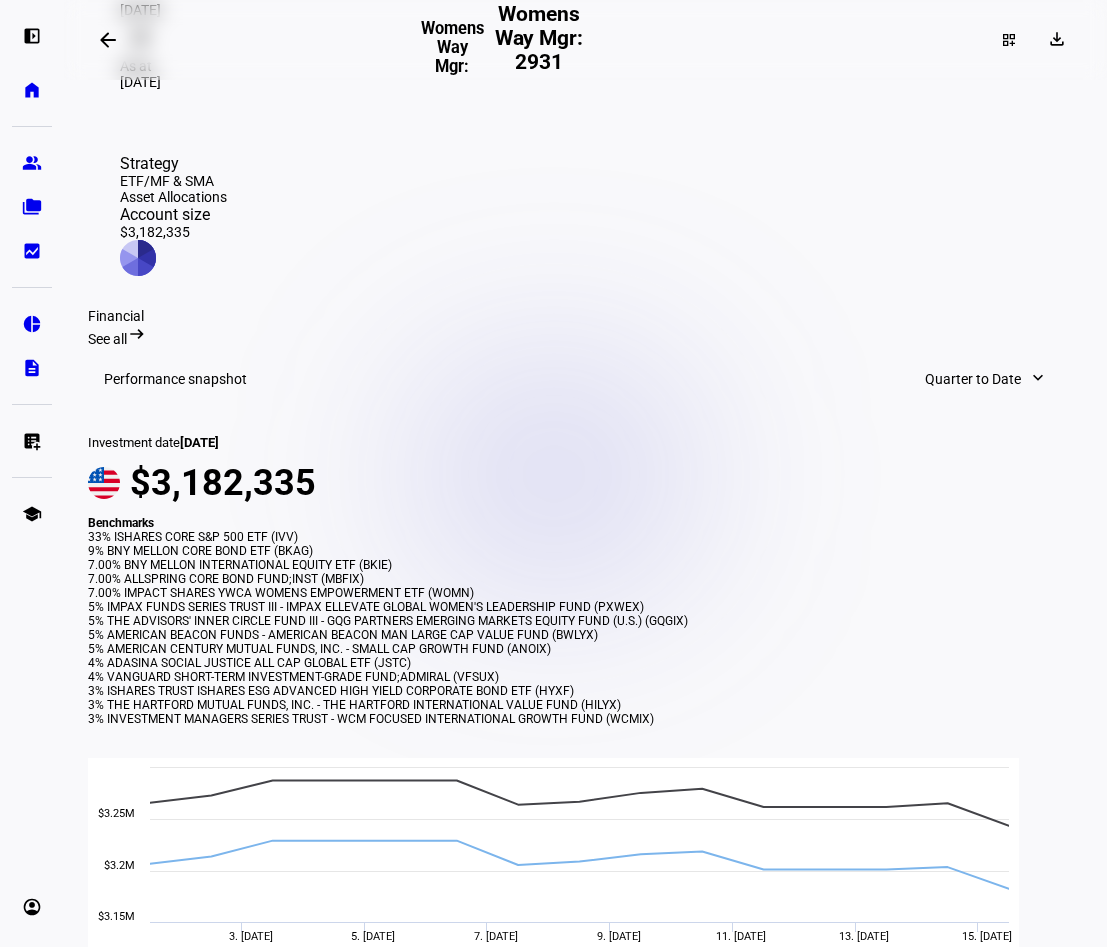 scroll, scrollTop: 486, scrollLeft: 0, axis: vertical 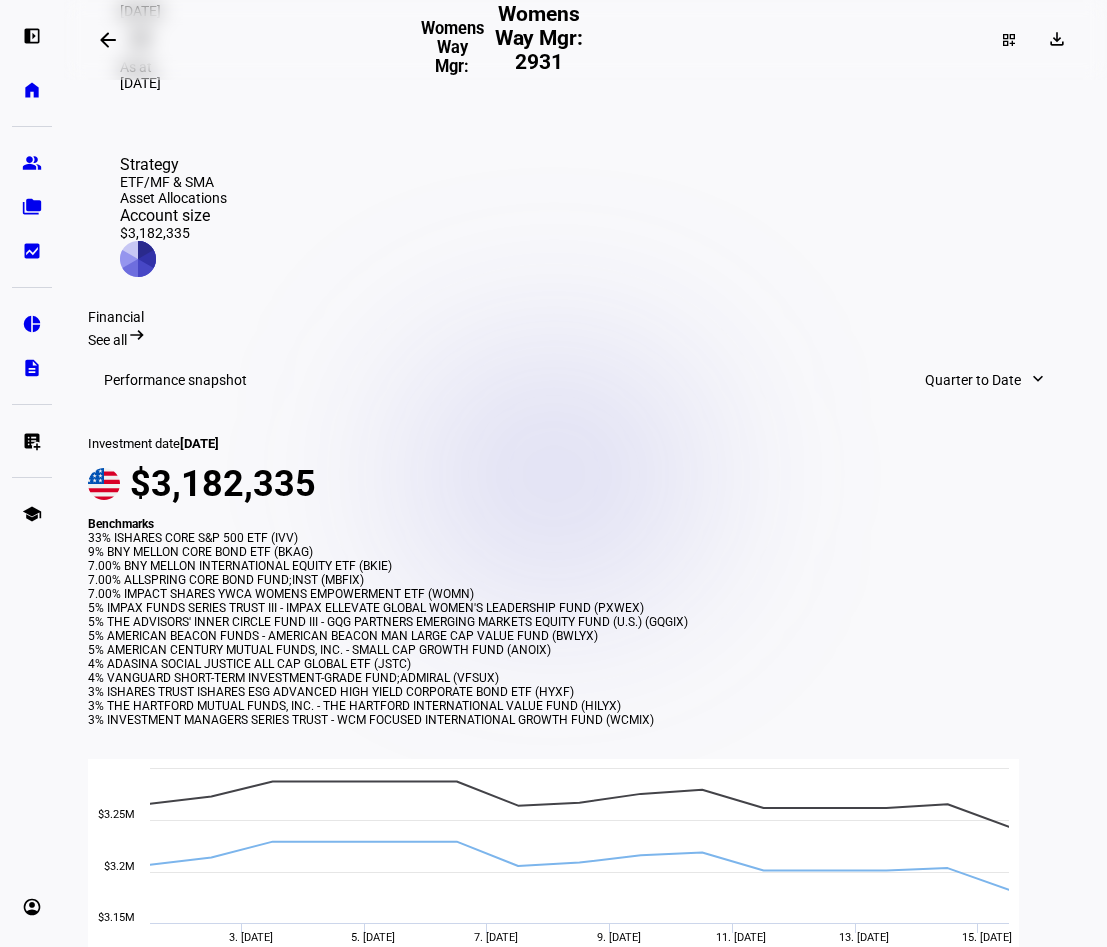 click on "Quarter to Date" 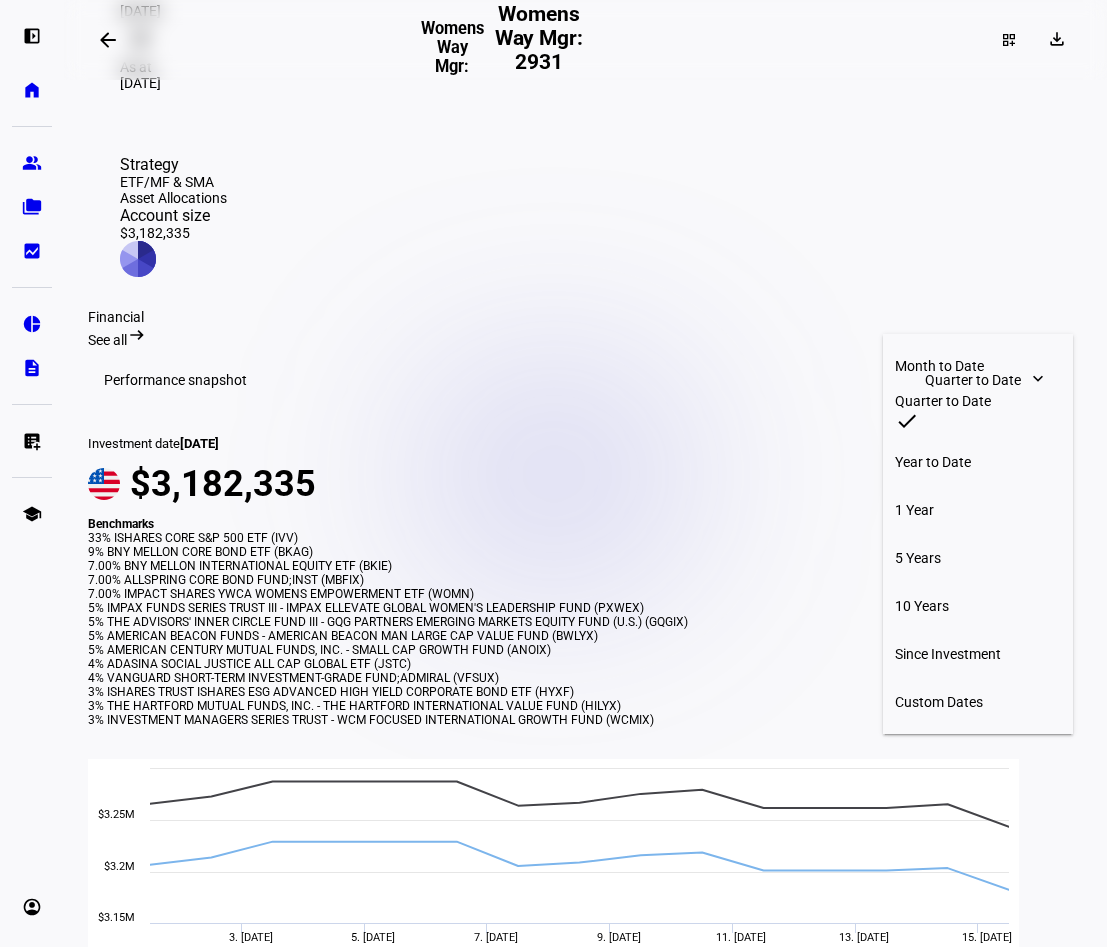 click on "Year to Date" at bounding box center [978, 462] 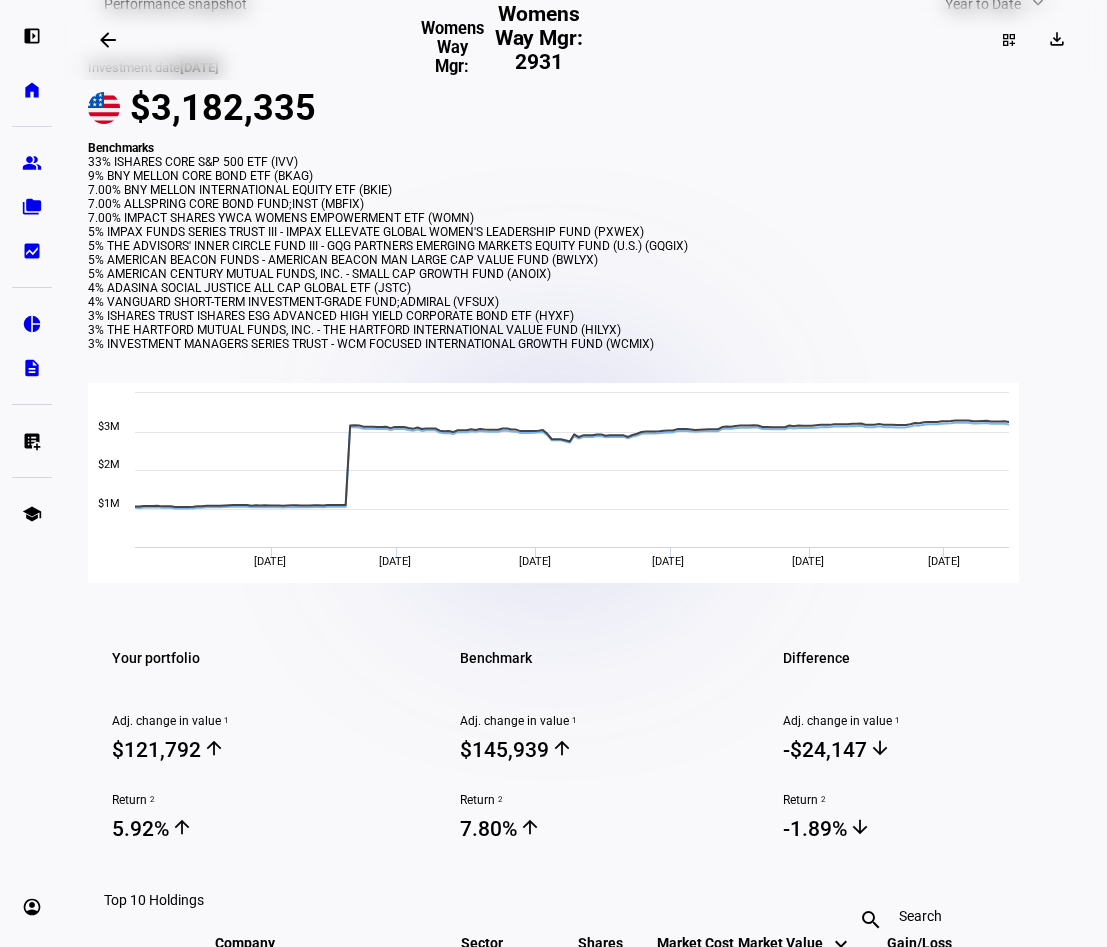 scroll, scrollTop: 261, scrollLeft: 0, axis: vertical 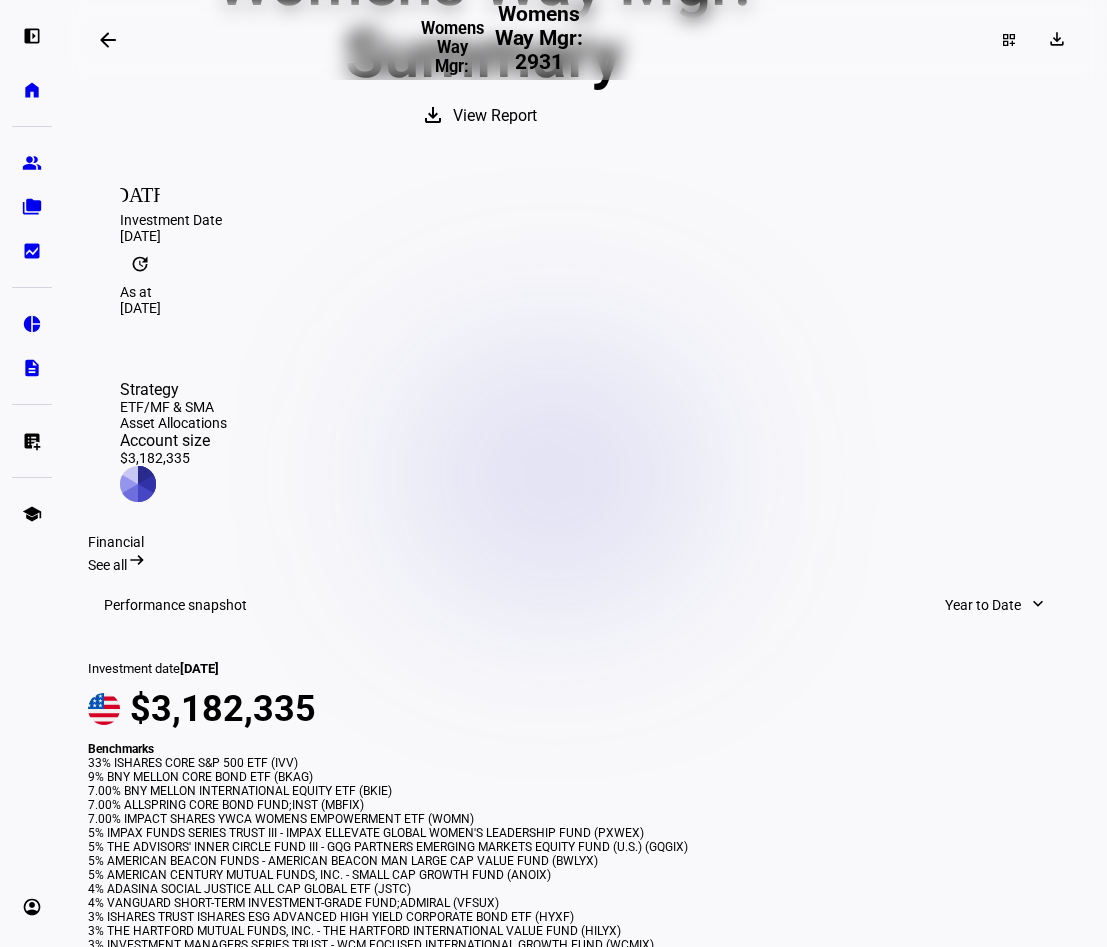 click on "Year to Date" 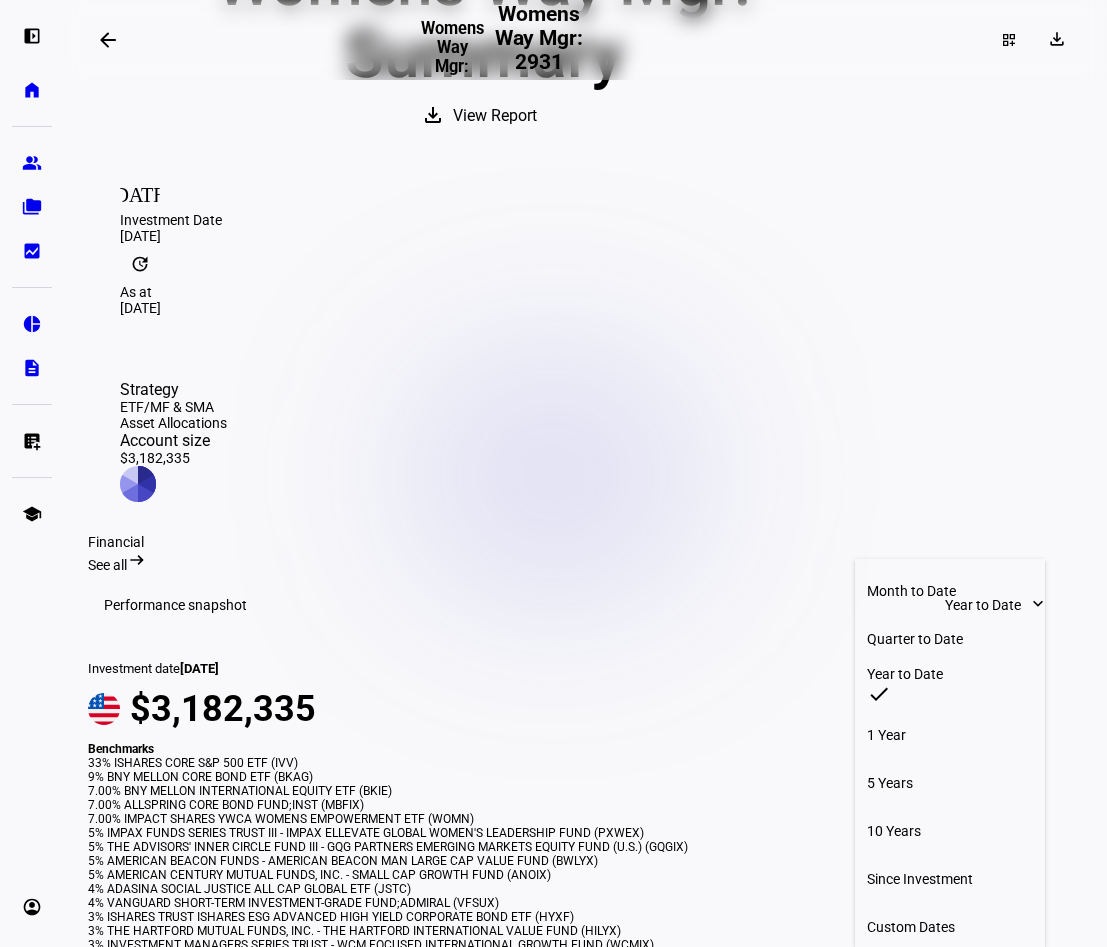 click on "Quarter to Date" at bounding box center (950, 639) 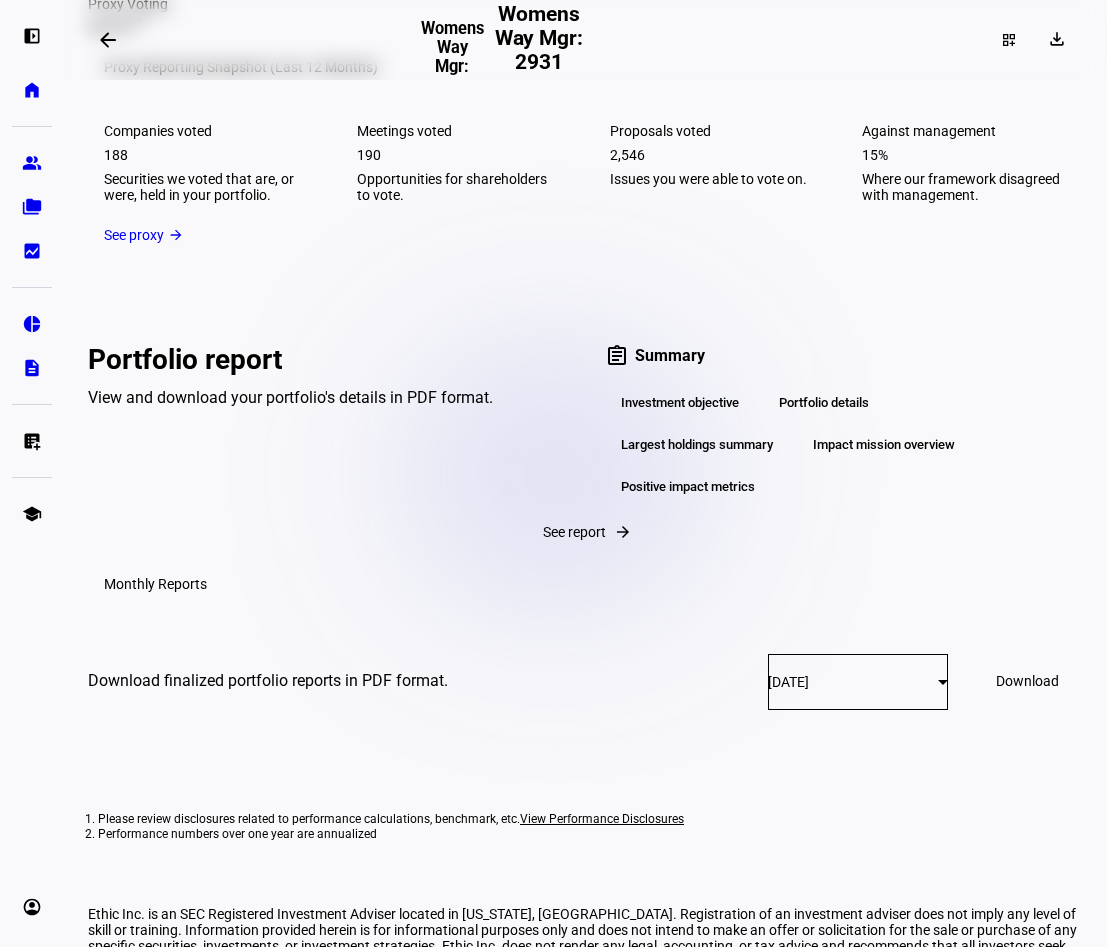 scroll, scrollTop: 2951, scrollLeft: 0, axis: vertical 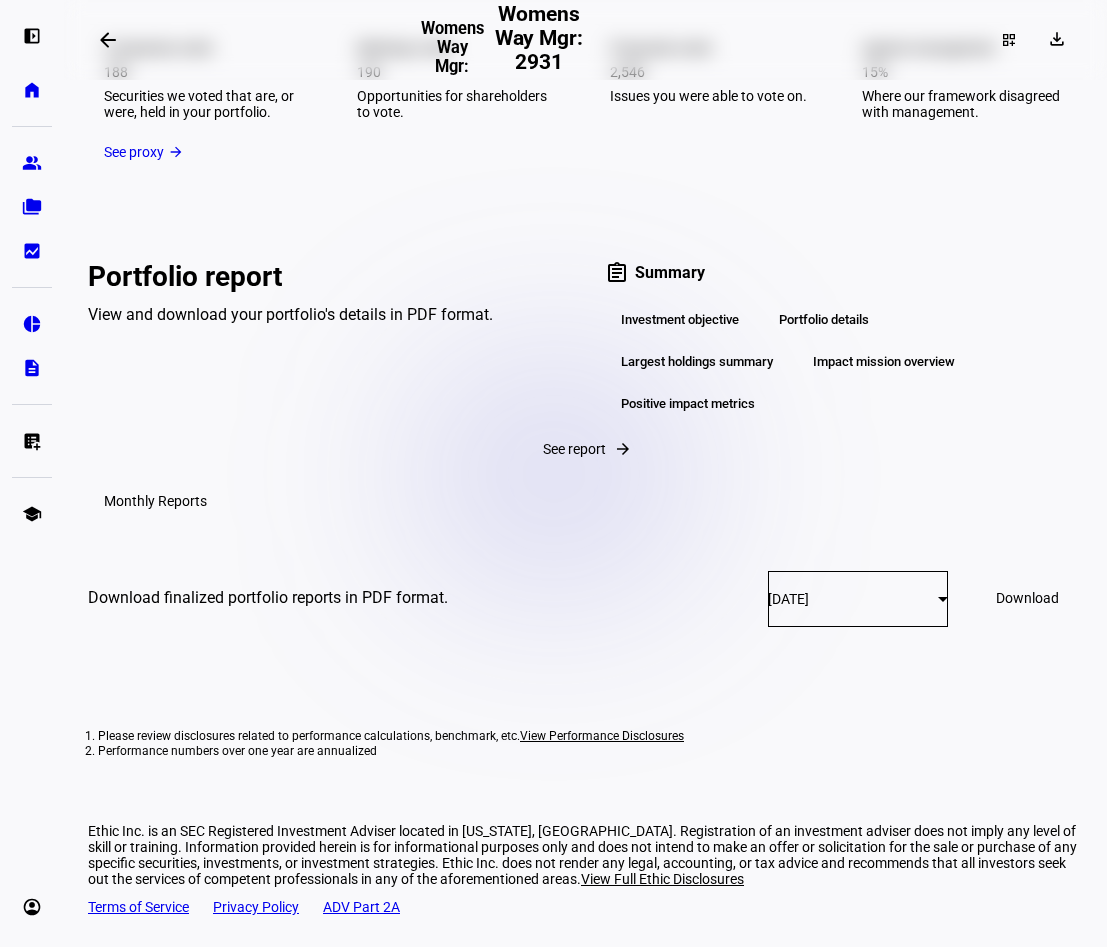 click on "Portfolio details" 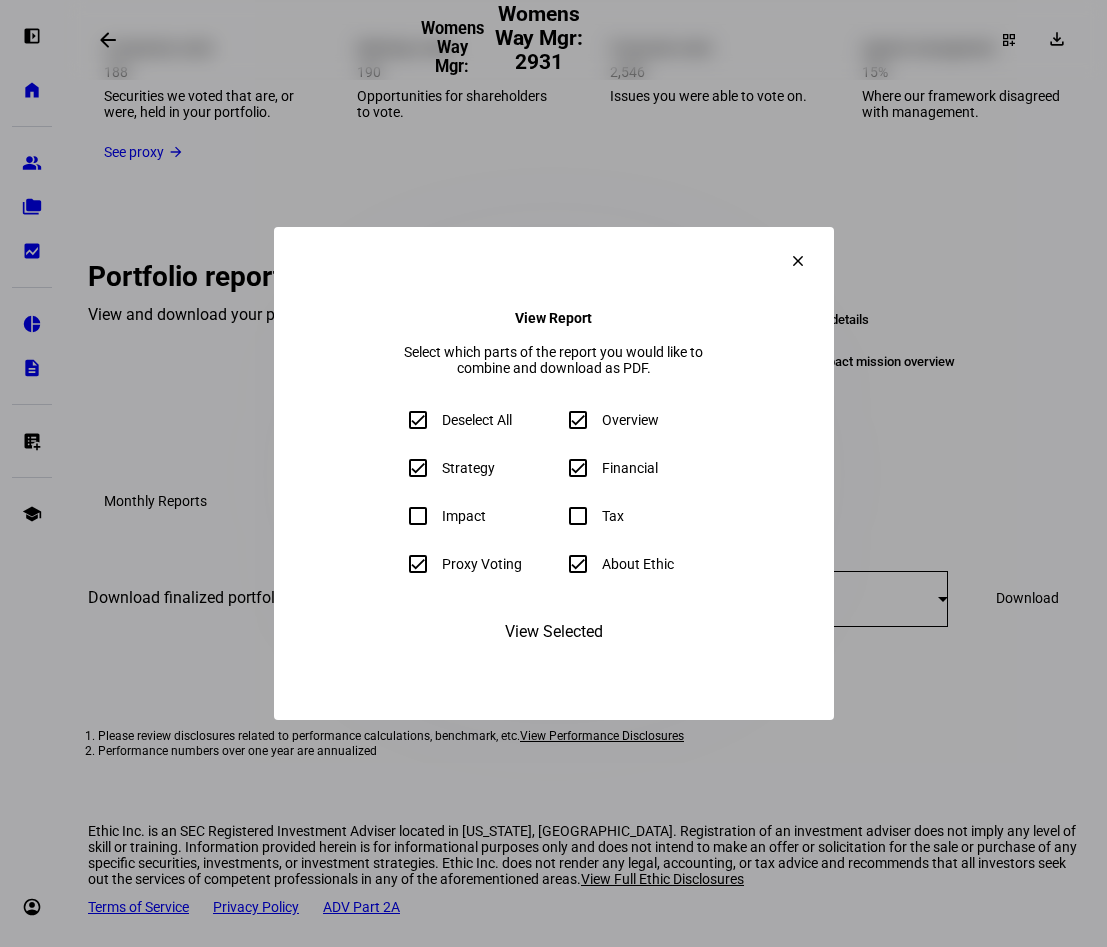 click on "clear" at bounding box center (798, 261) 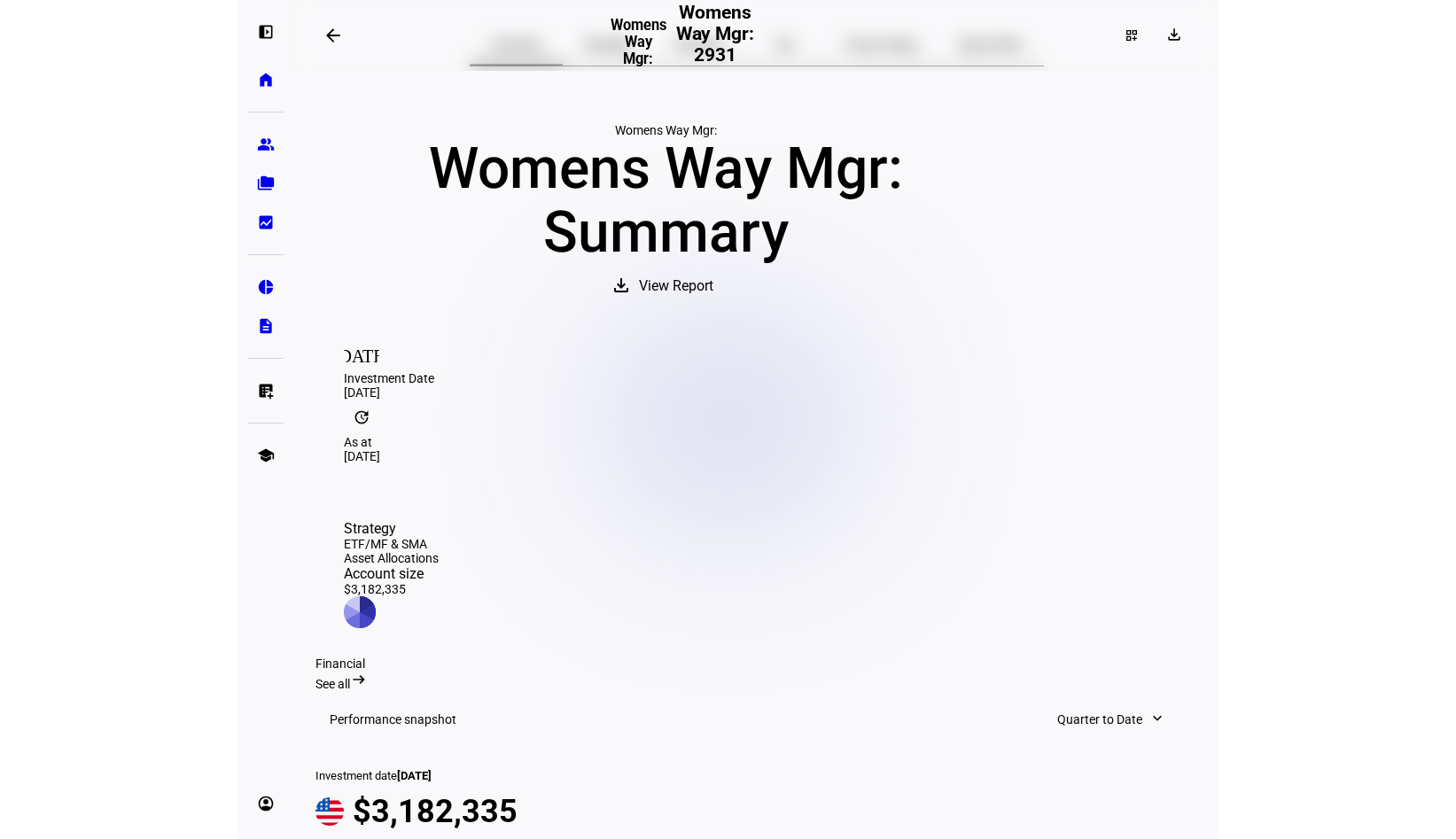 scroll, scrollTop: 0, scrollLeft: 0, axis: both 